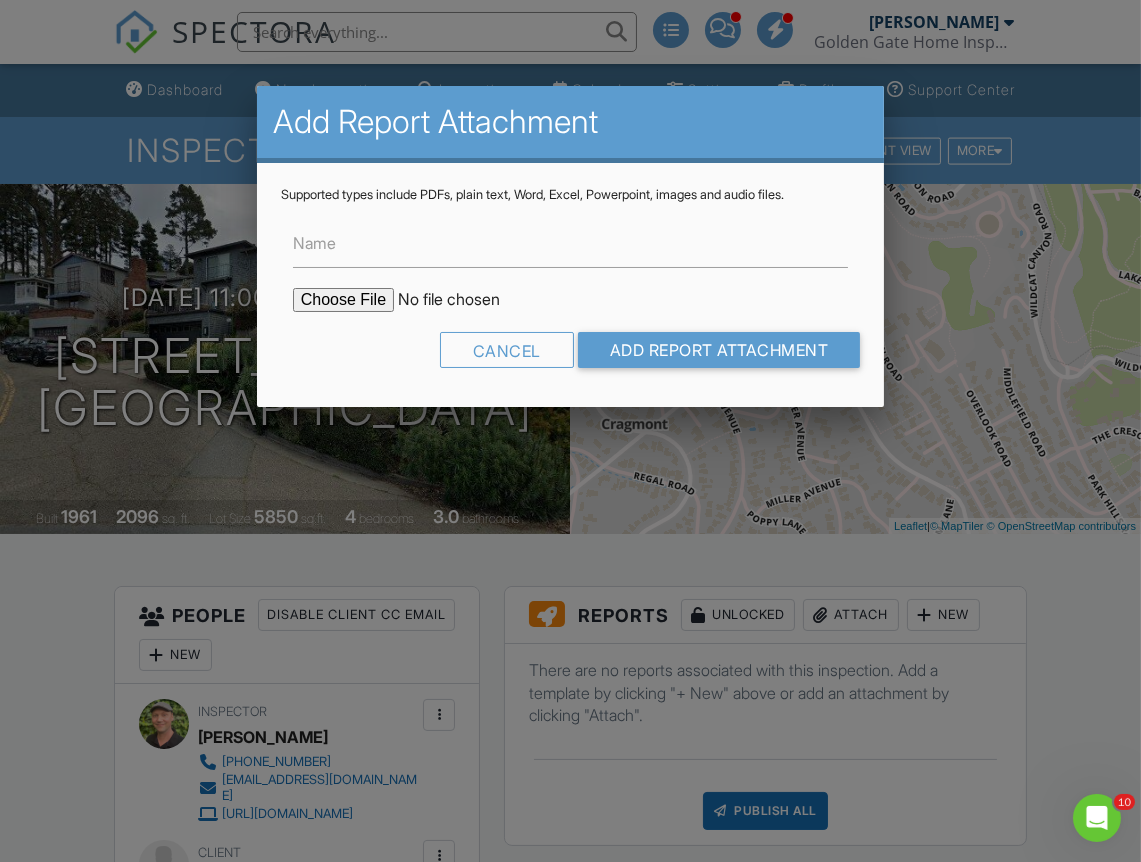 scroll, scrollTop: 0, scrollLeft: 0, axis: both 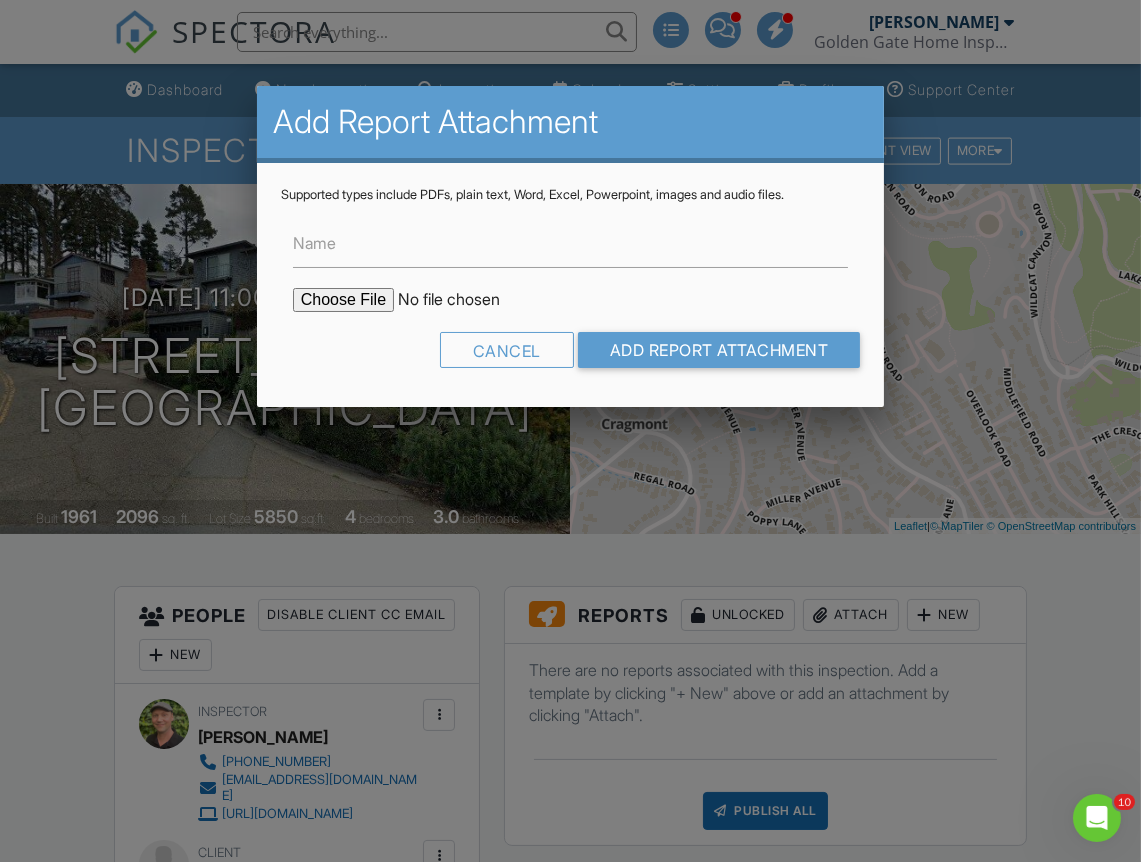 click at bounding box center [463, 300] 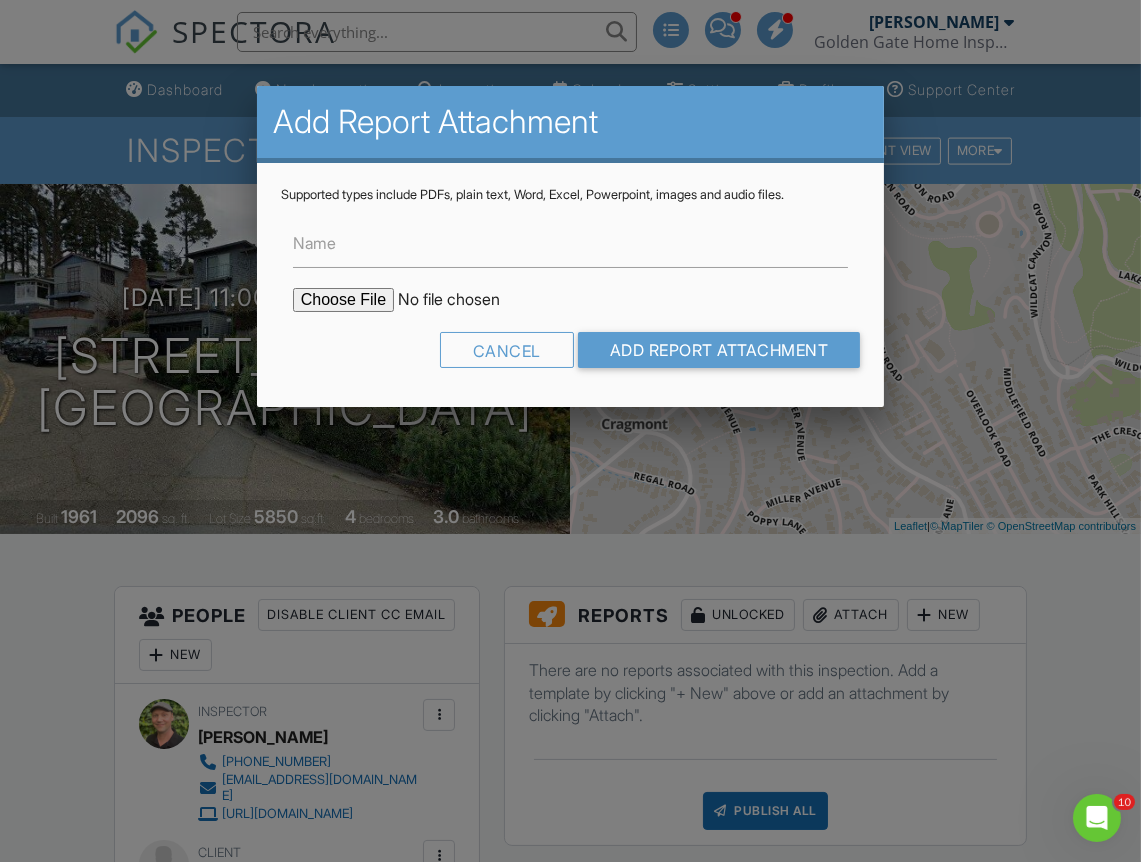 click at bounding box center [463, 300] 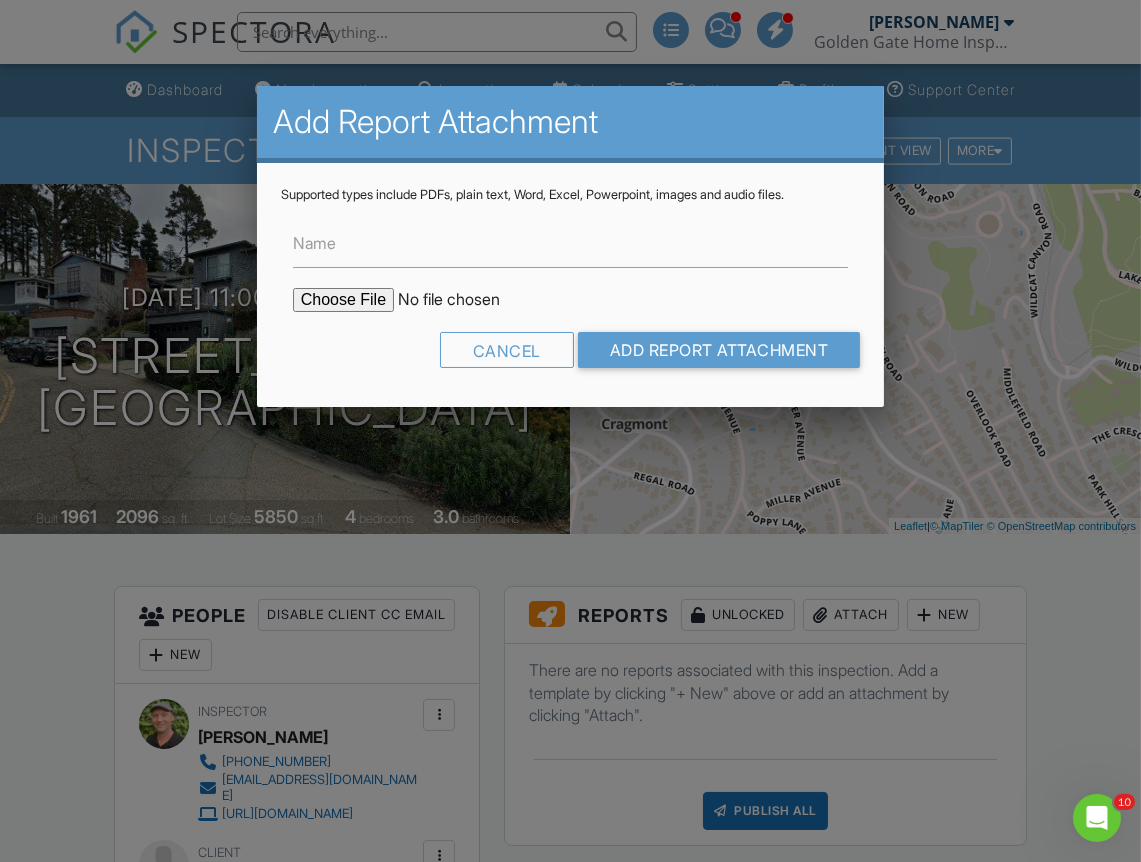 type on "C:\fakepath\935-Grizzly-Peak-Blvd-WDO-Report-and-Work-Order.pdf" 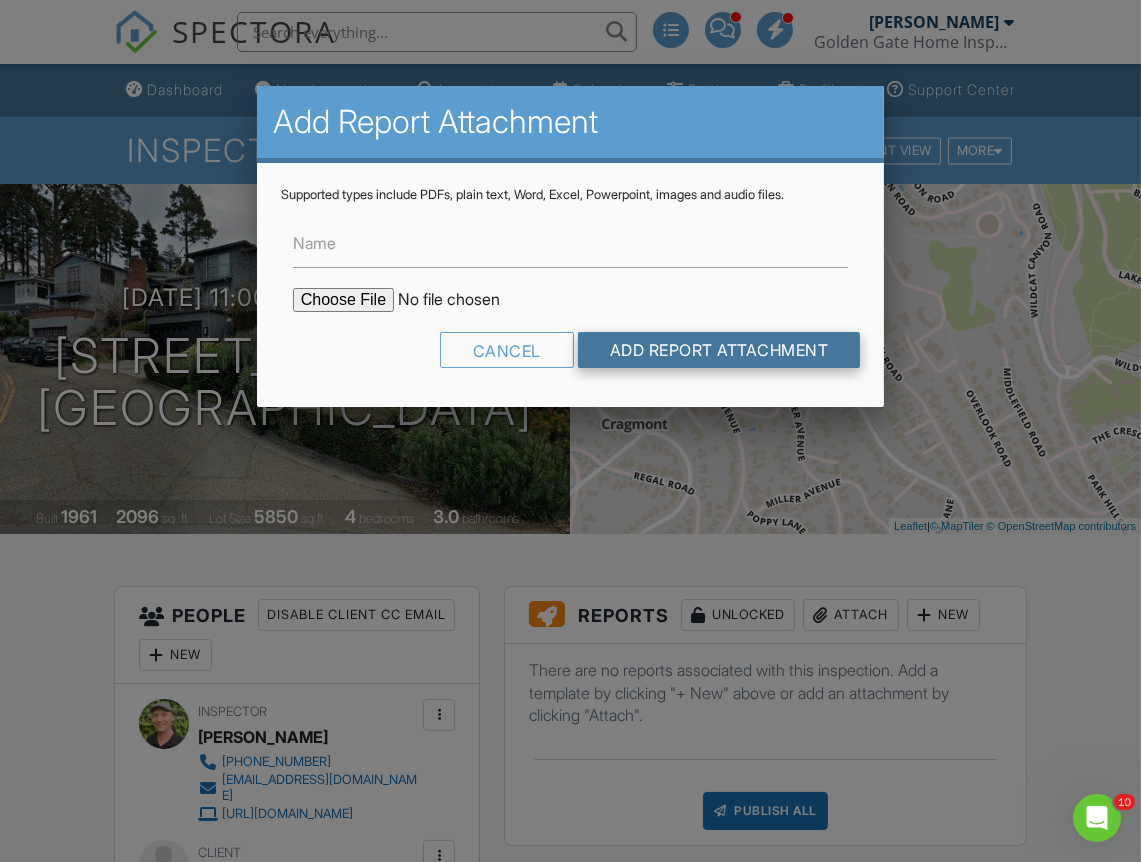 click on "Add Report Attachment" at bounding box center [719, 350] 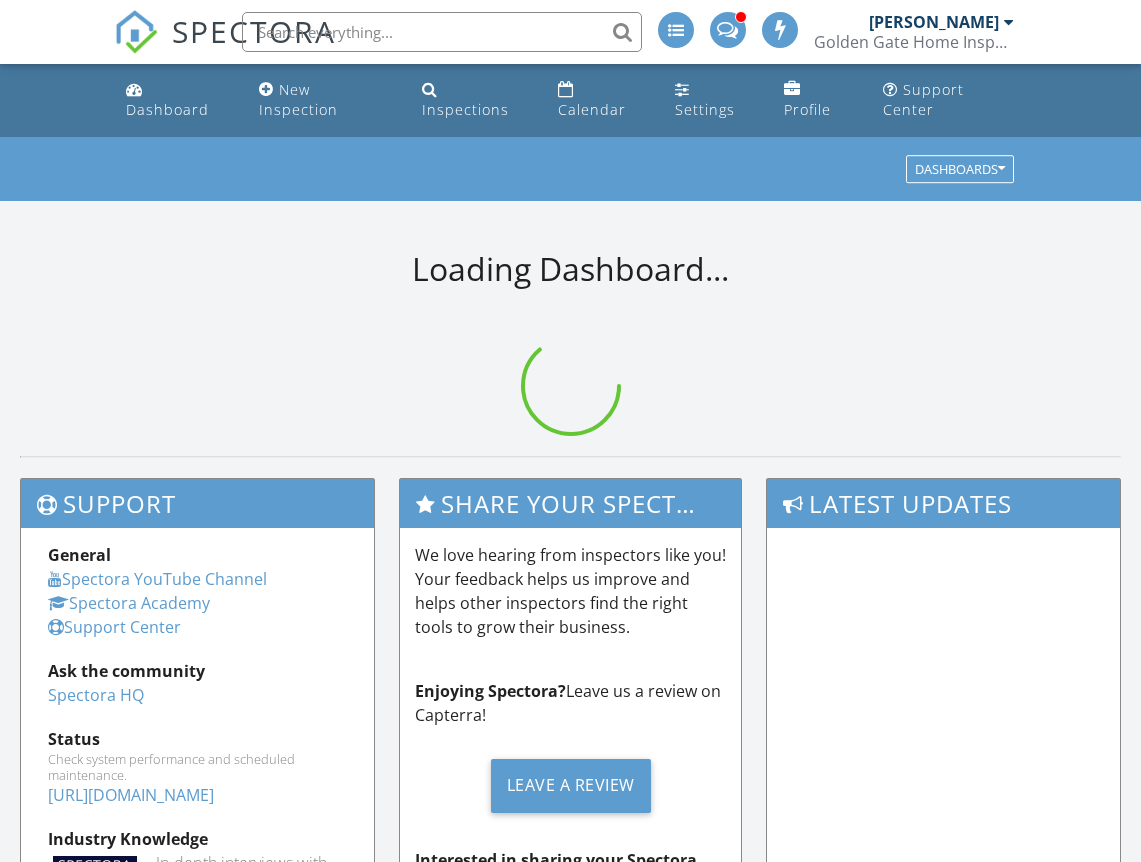 scroll, scrollTop: 0, scrollLeft: 0, axis: both 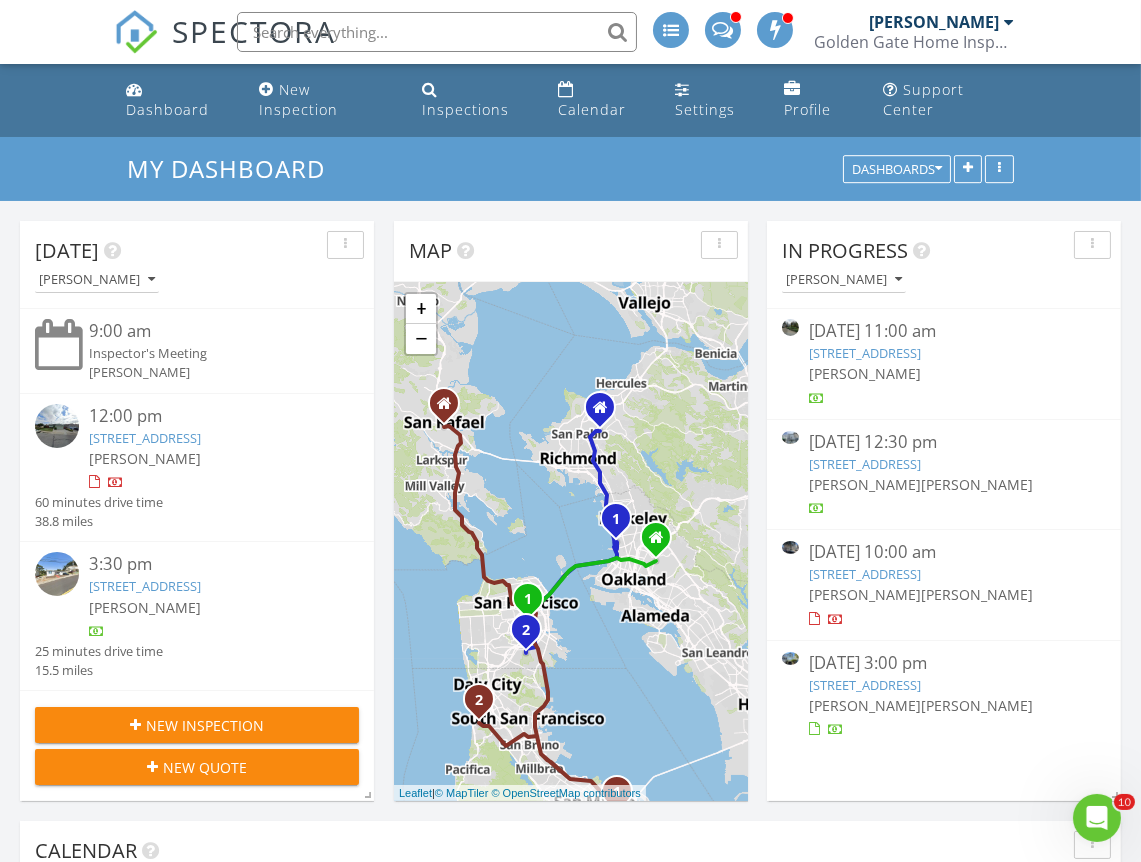 click on "[STREET_ADDRESS]" at bounding box center [865, 353] 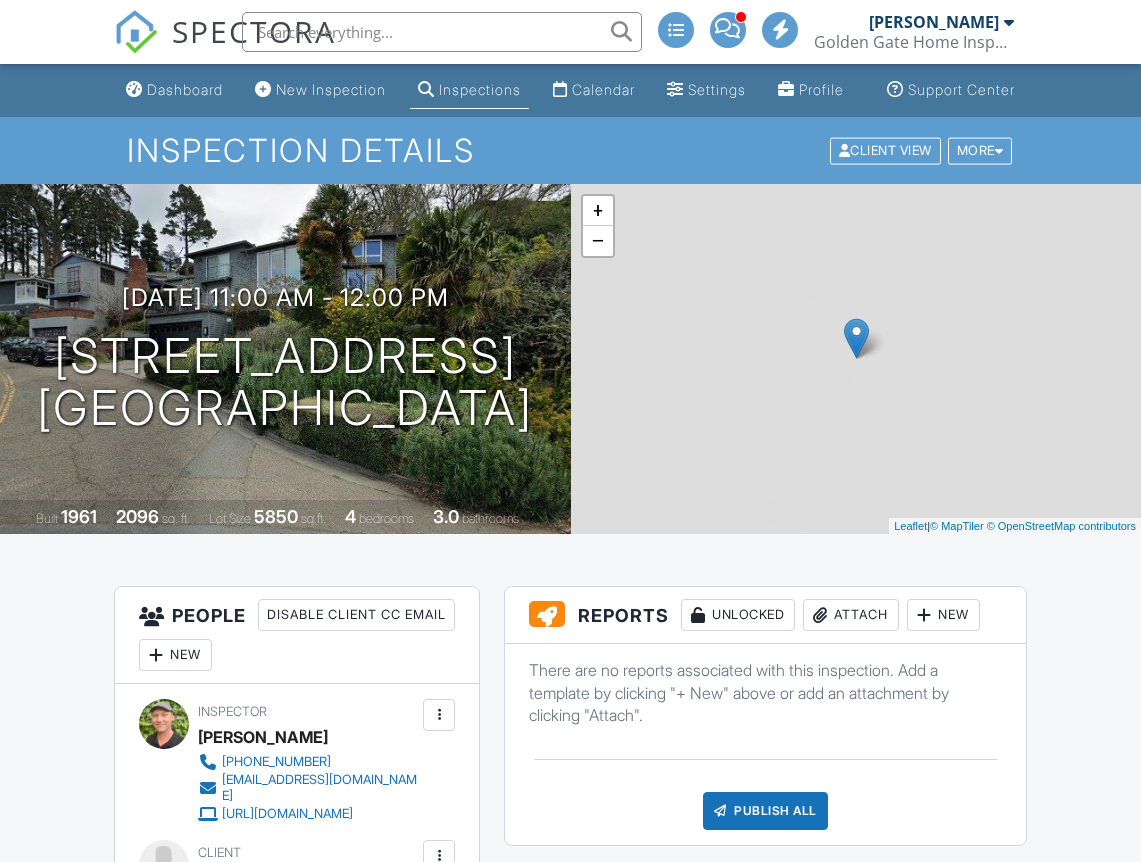 scroll, scrollTop: 0, scrollLeft: 0, axis: both 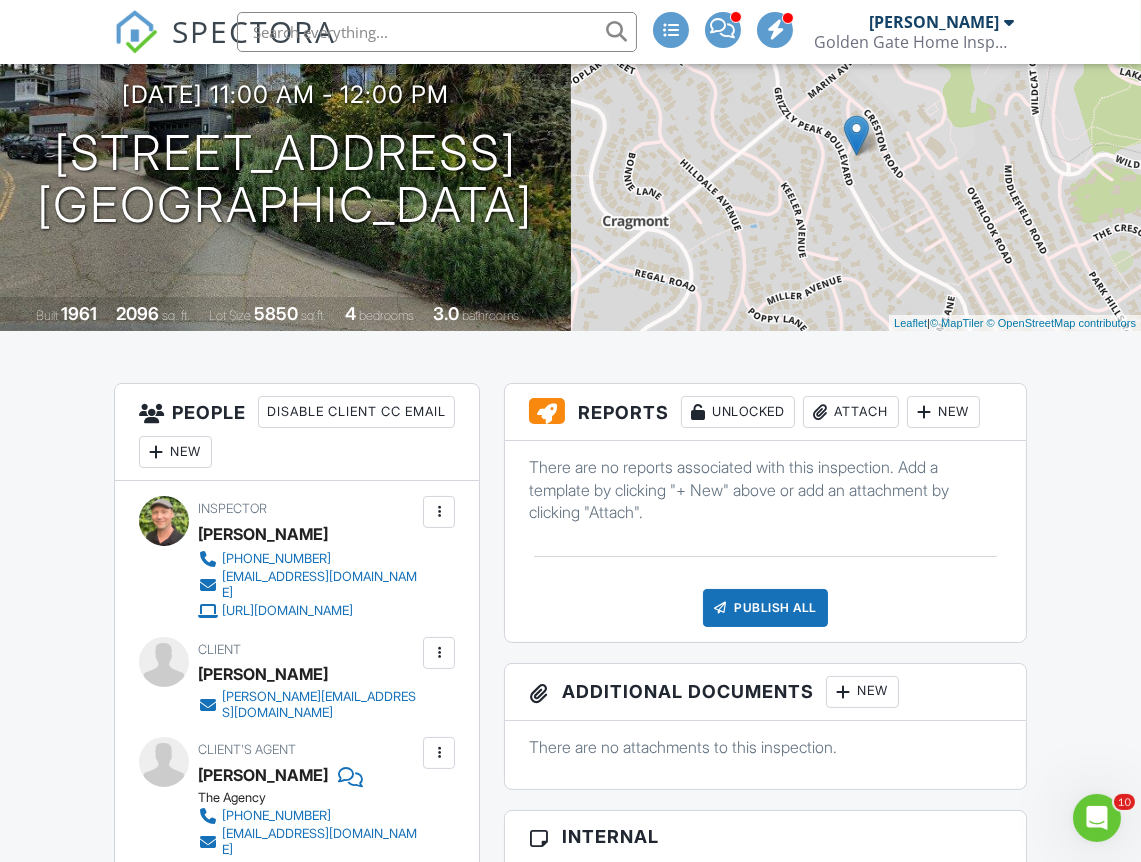 click on "Attach" at bounding box center (851, 412) 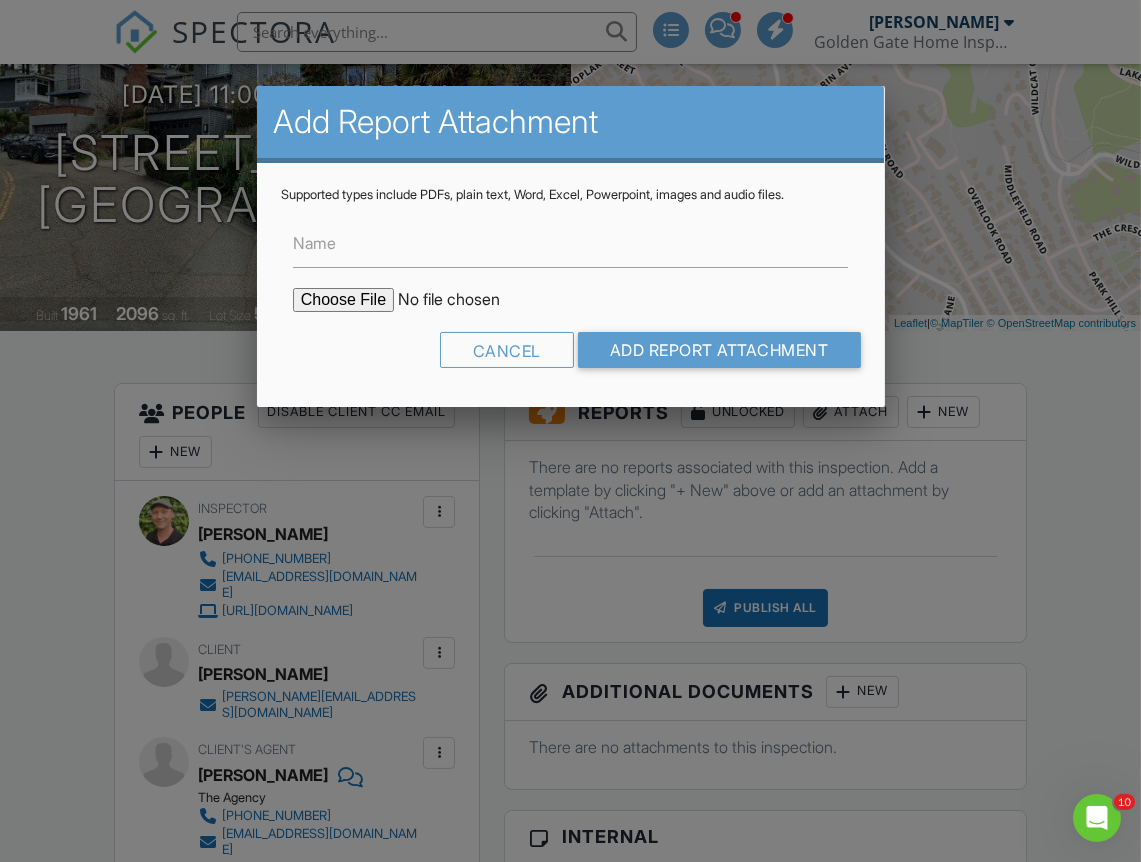 click at bounding box center [463, 300] 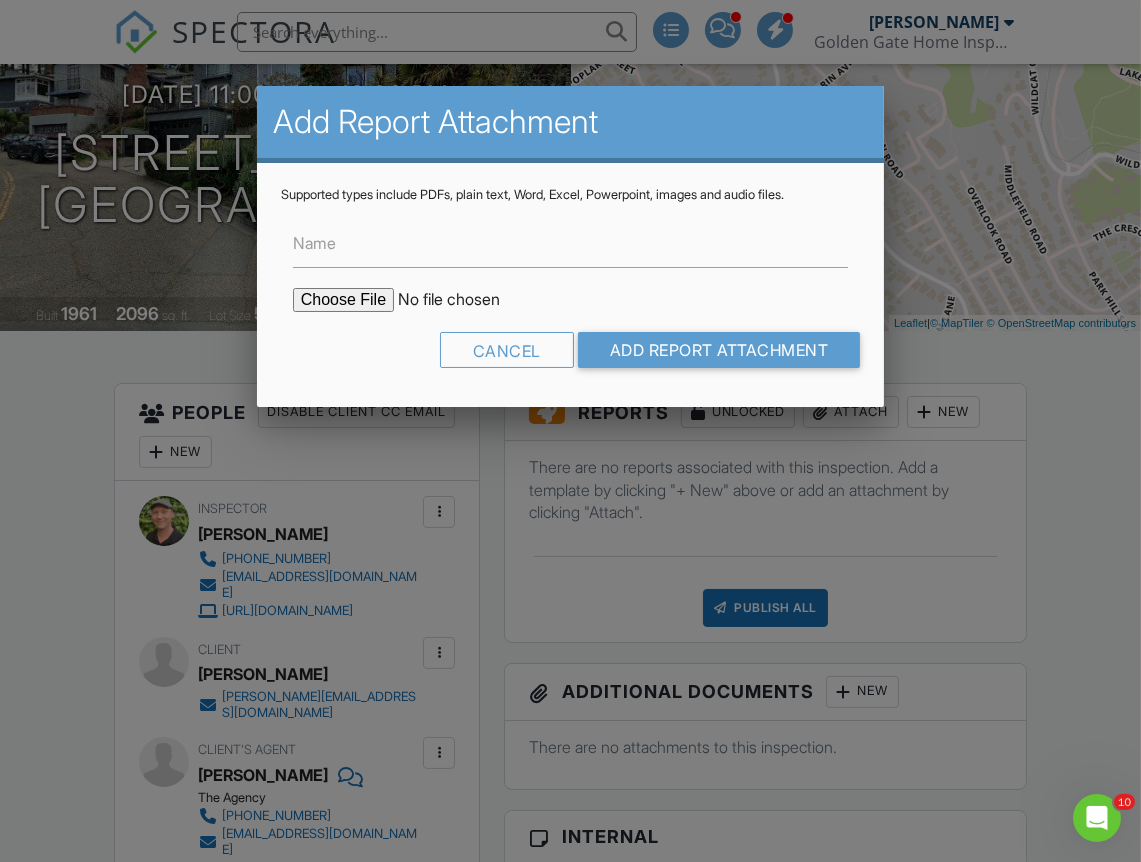type on "C:\fakepath\935-Grizzly-Peak-Blvd-WDO-Report-and-Work-Order.pdf" 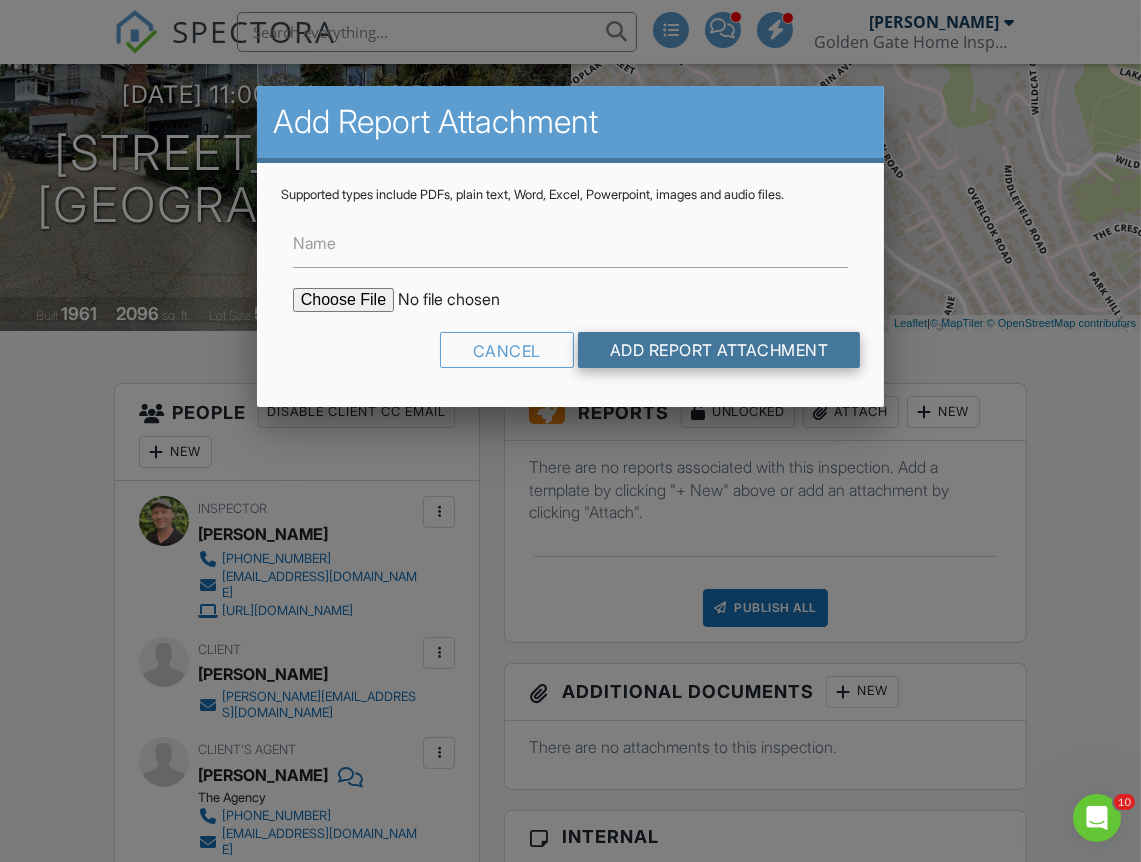 click on "Add Report Attachment" at bounding box center [719, 350] 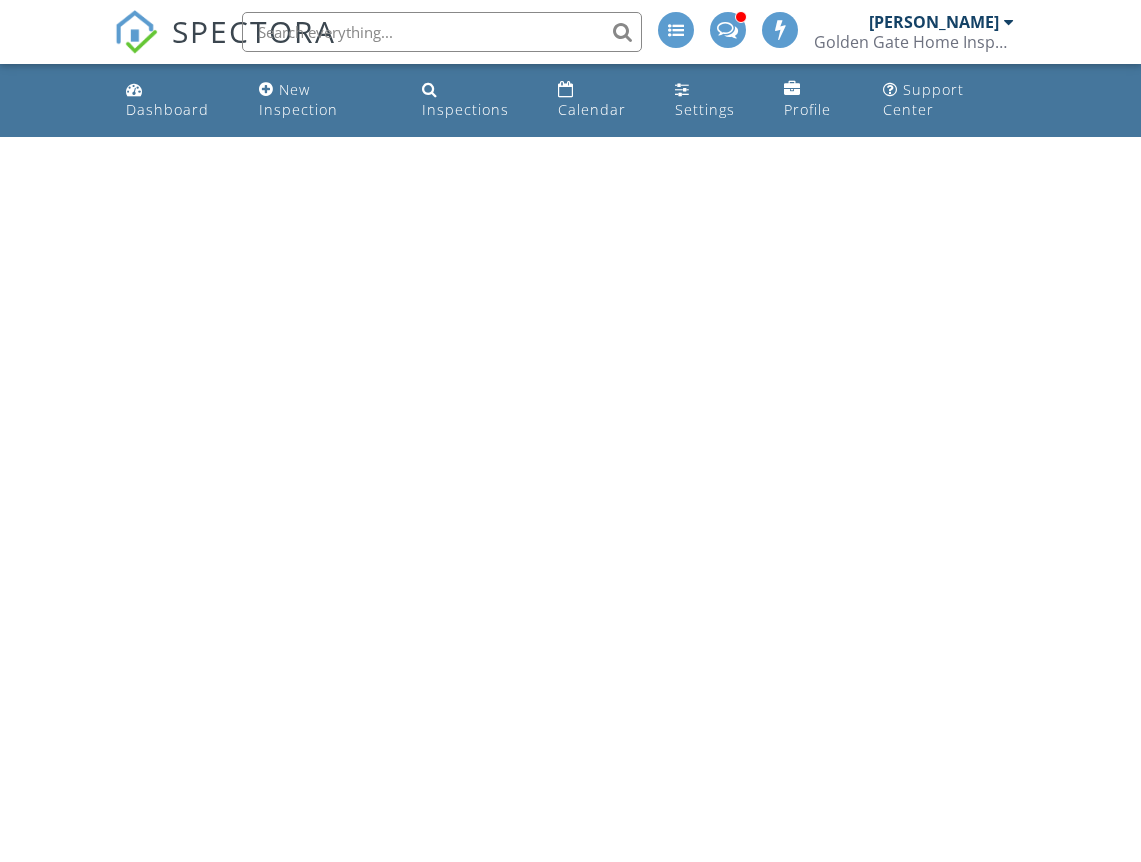 scroll, scrollTop: 0, scrollLeft: 0, axis: both 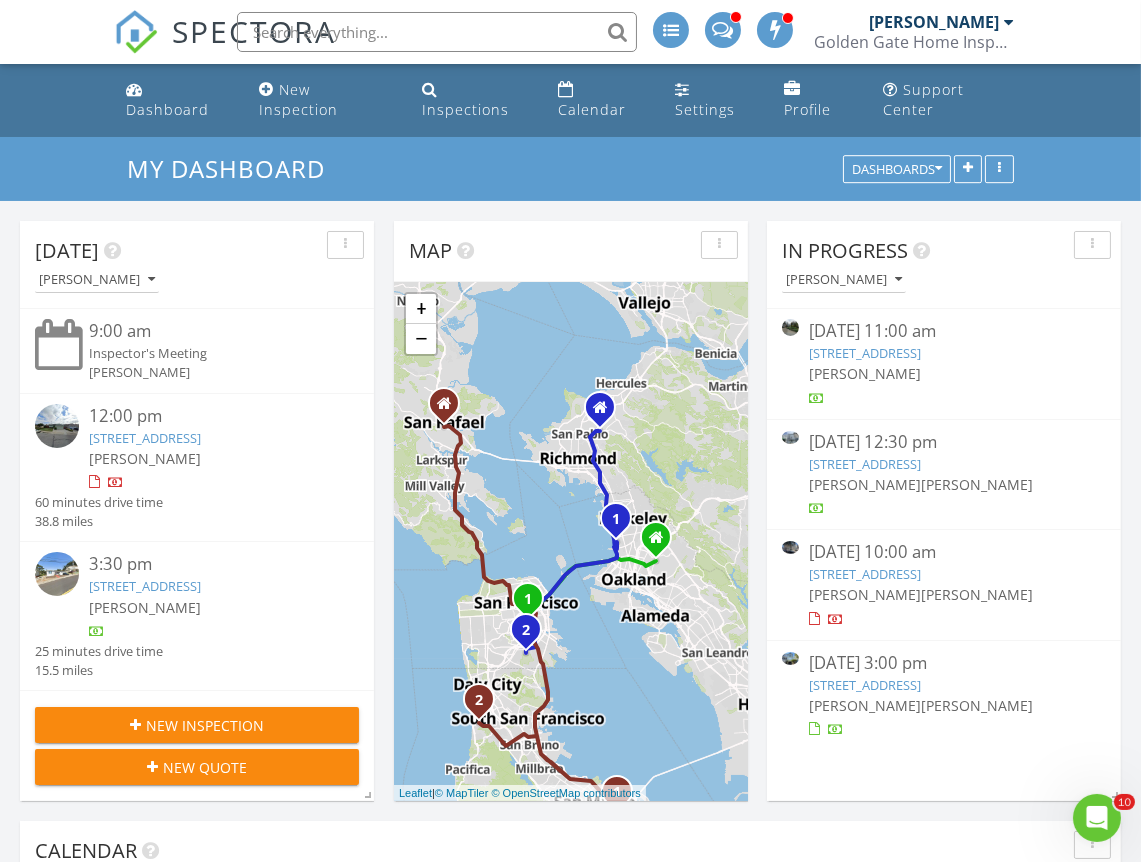 click on "[STREET_ADDRESS]" at bounding box center (865, 353) 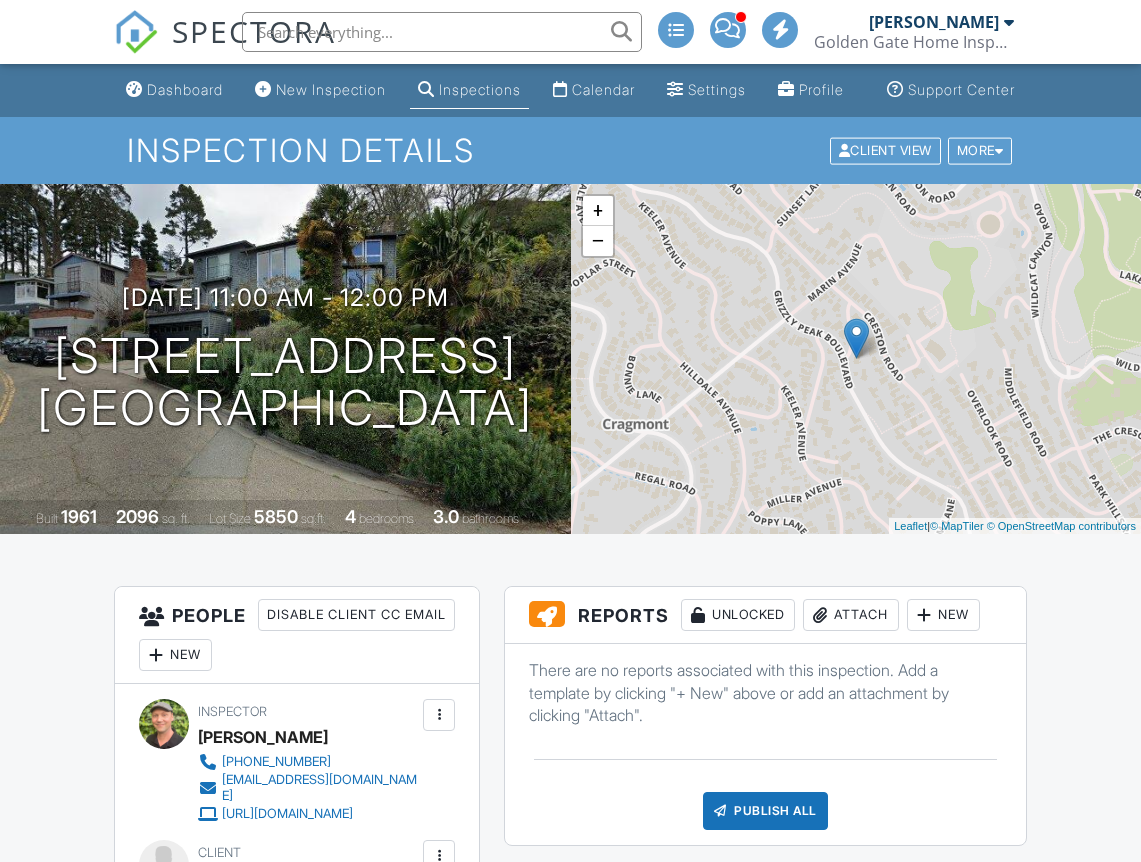scroll, scrollTop: 0, scrollLeft: 0, axis: both 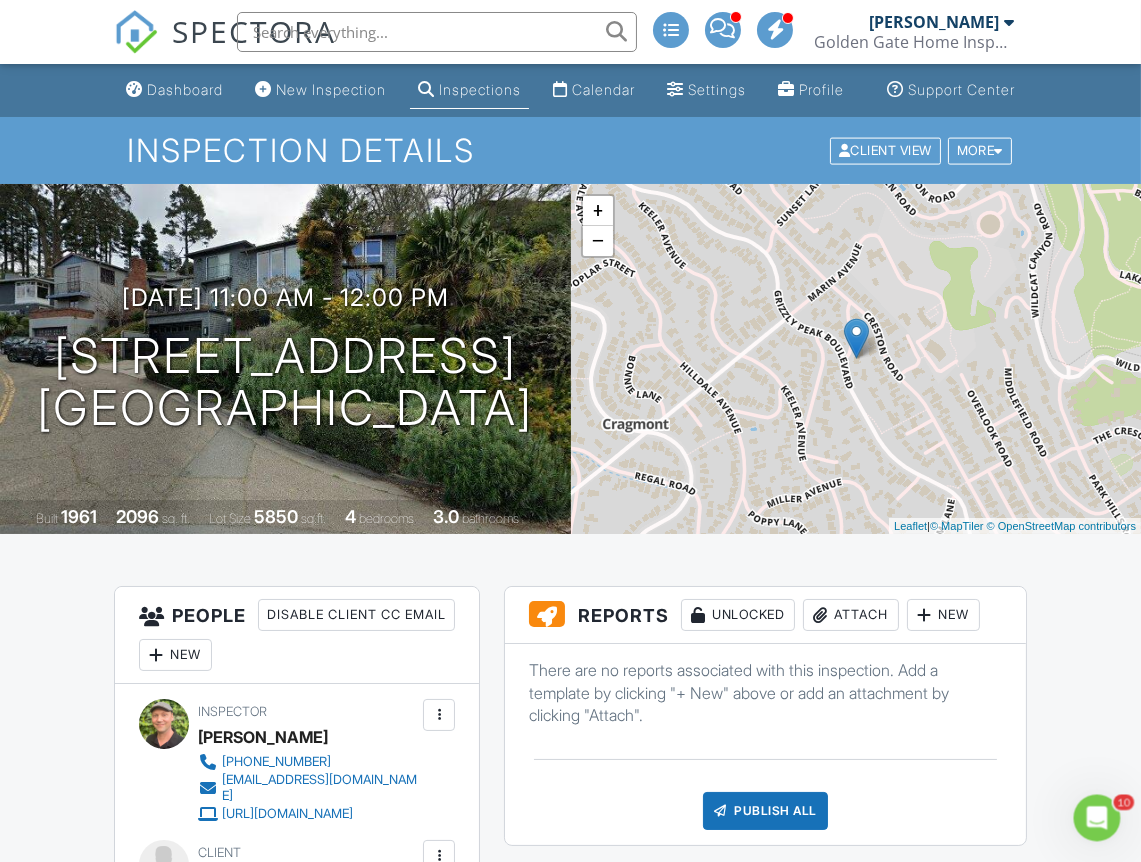 click on "Attach" at bounding box center (851, 615) 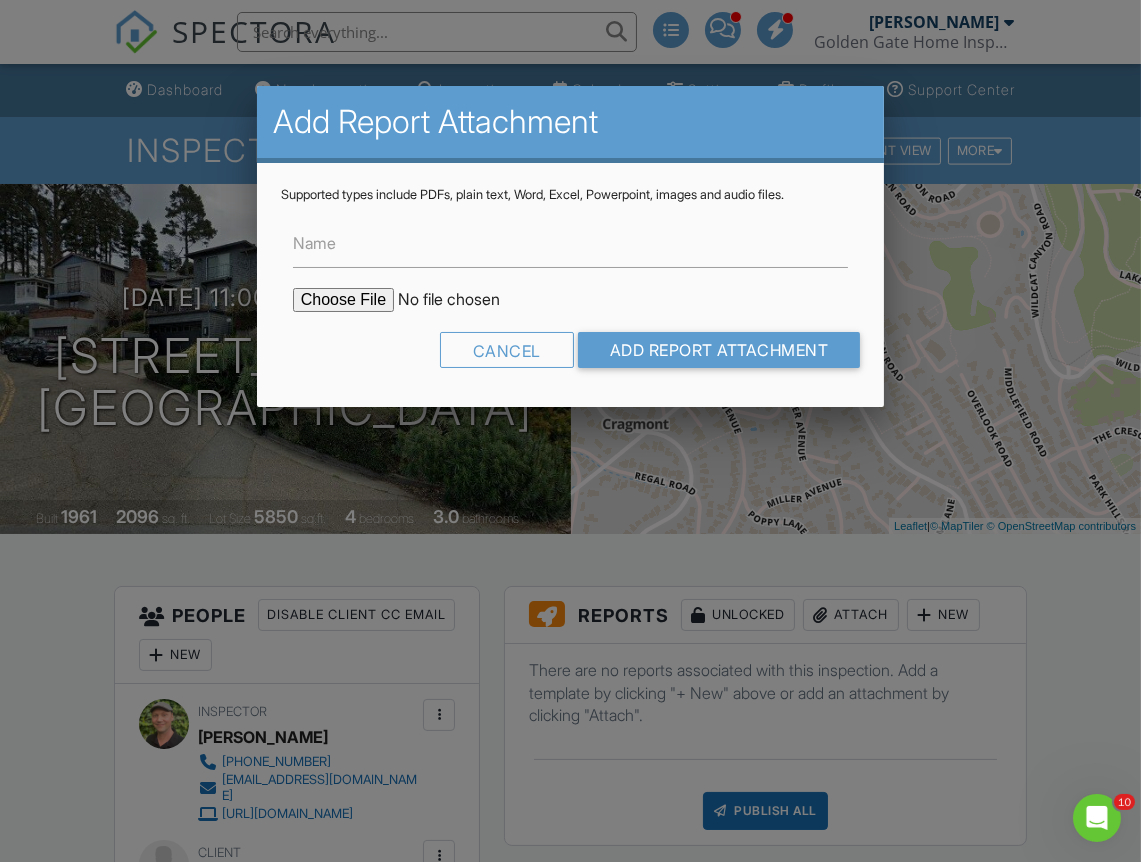 click at bounding box center (463, 300) 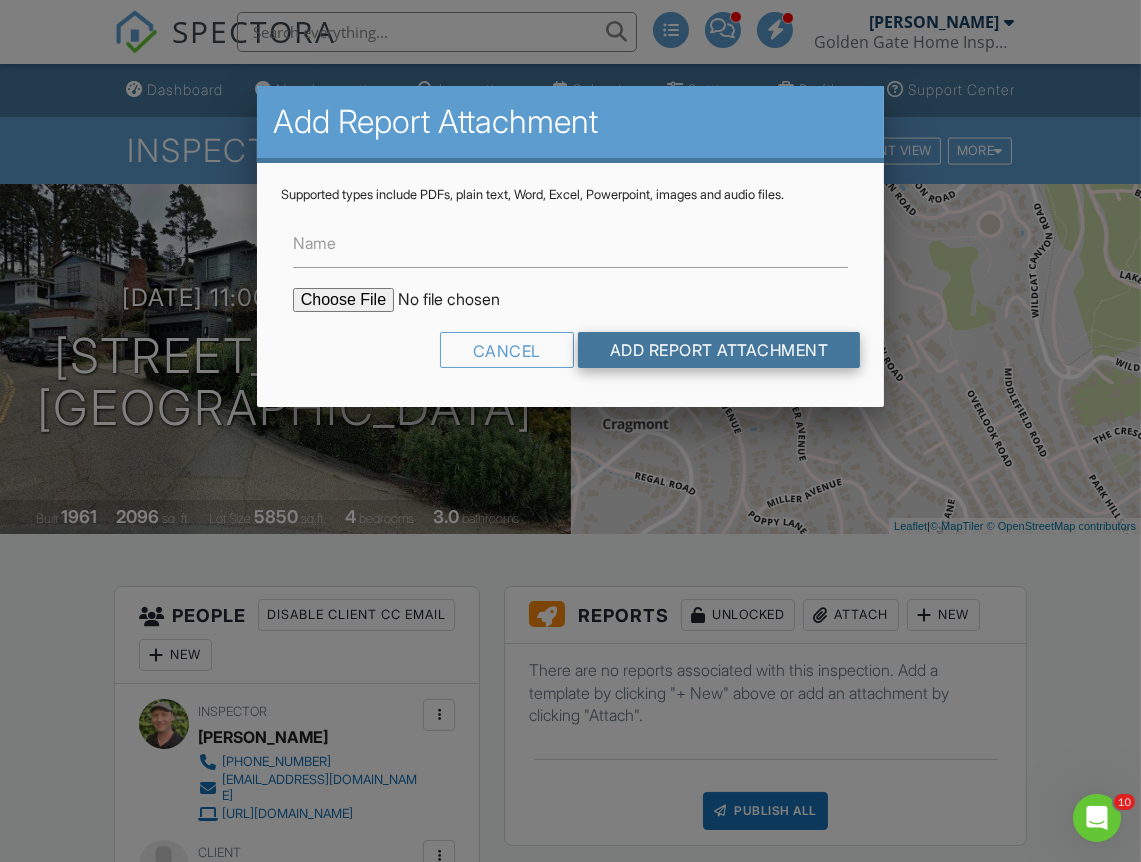 click on "Add Report Attachment" at bounding box center (719, 350) 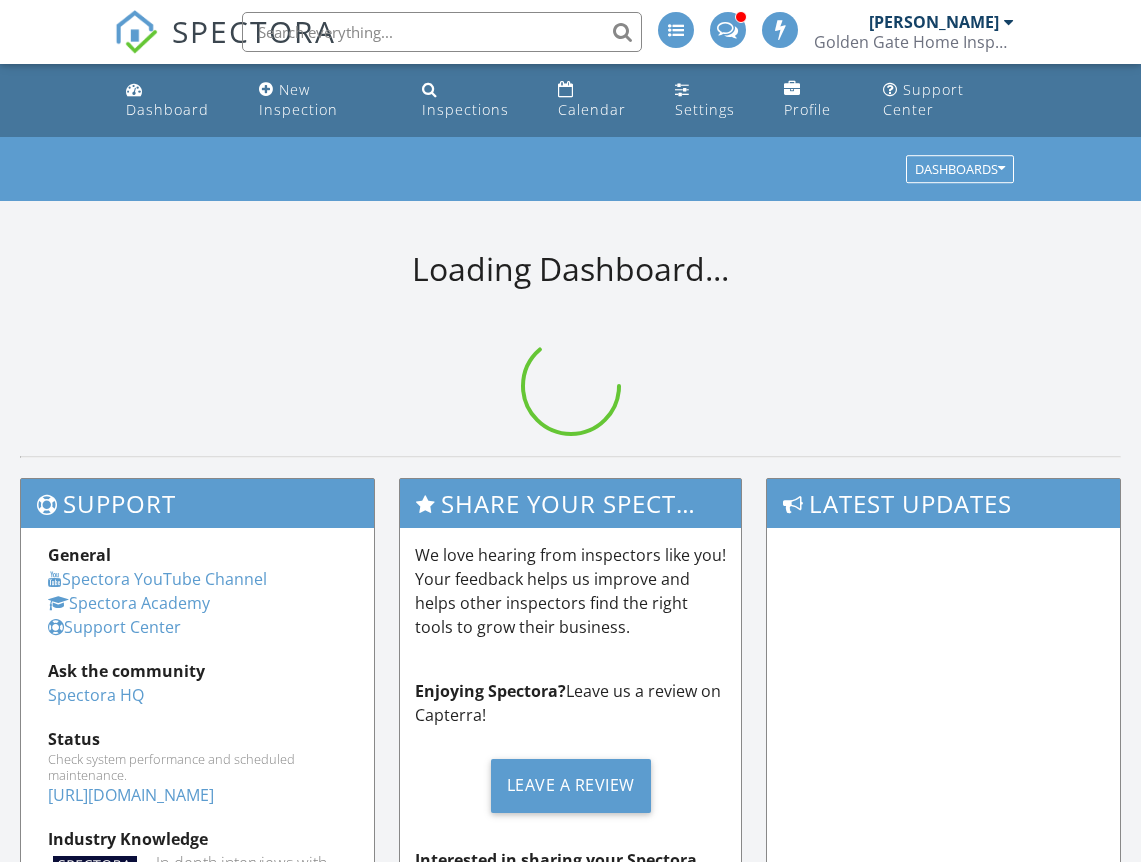 scroll, scrollTop: 0, scrollLeft: 0, axis: both 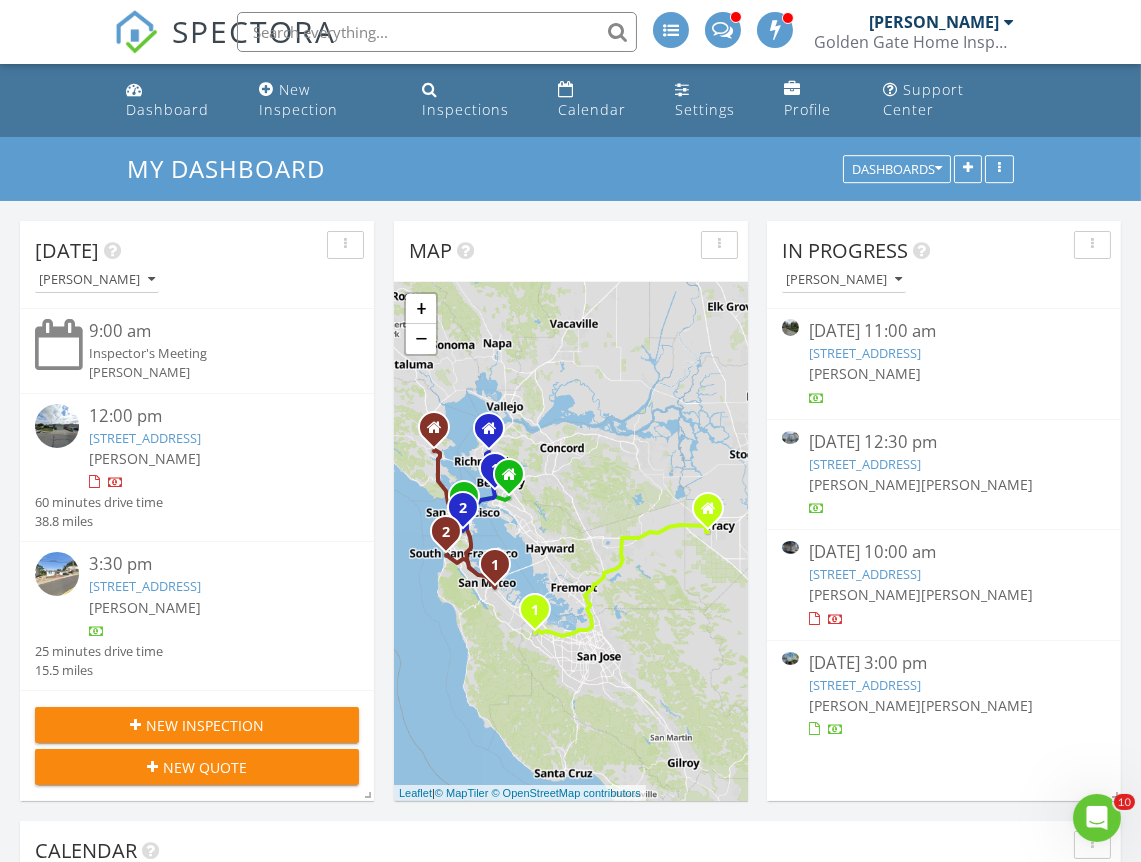 click on "[STREET_ADDRESS]" at bounding box center [865, 353] 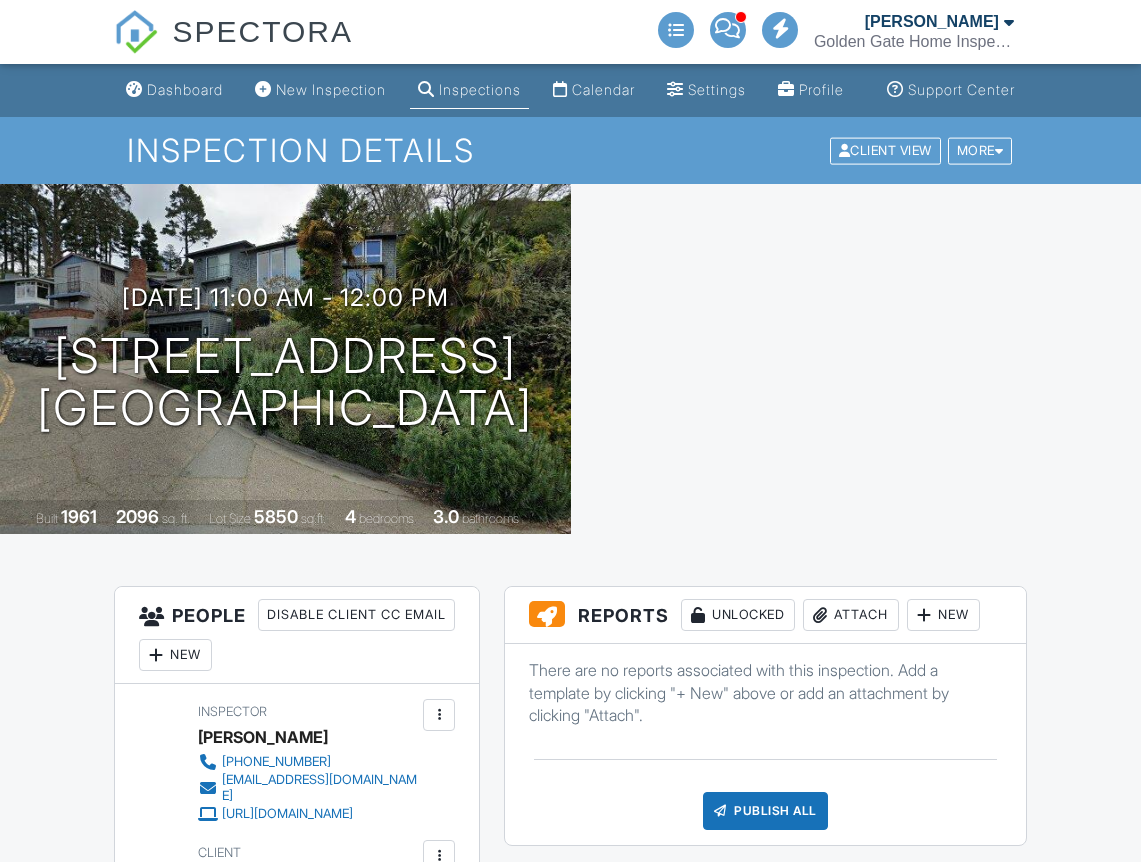 scroll, scrollTop: 0, scrollLeft: 0, axis: both 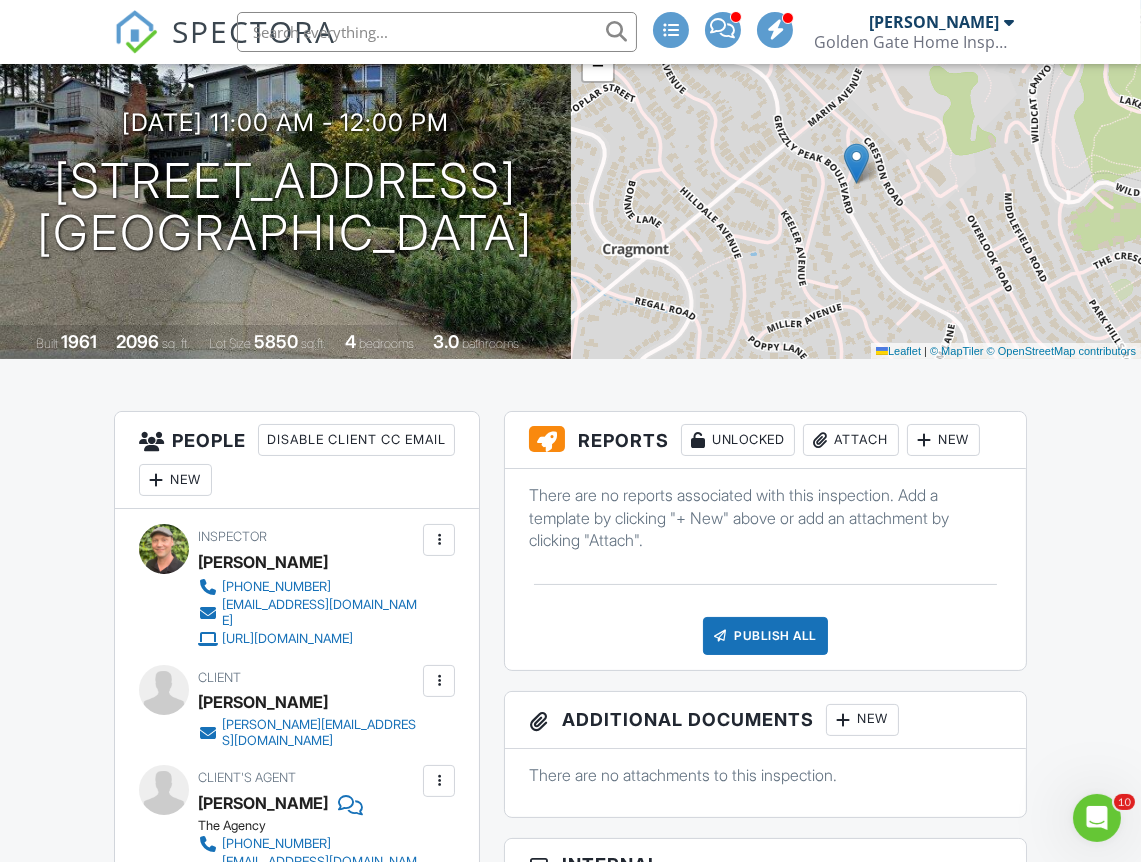 click on "Attach" at bounding box center [851, 440] 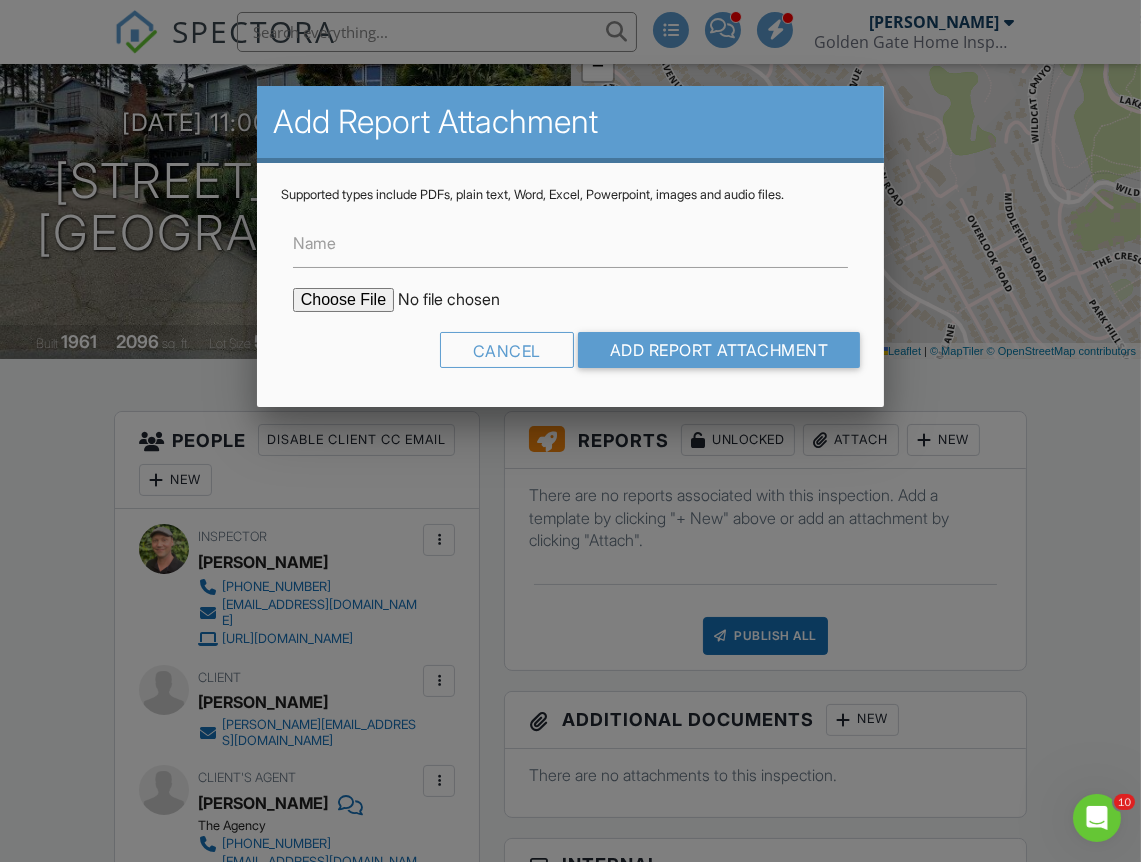 click at bounding box center [463, 300] 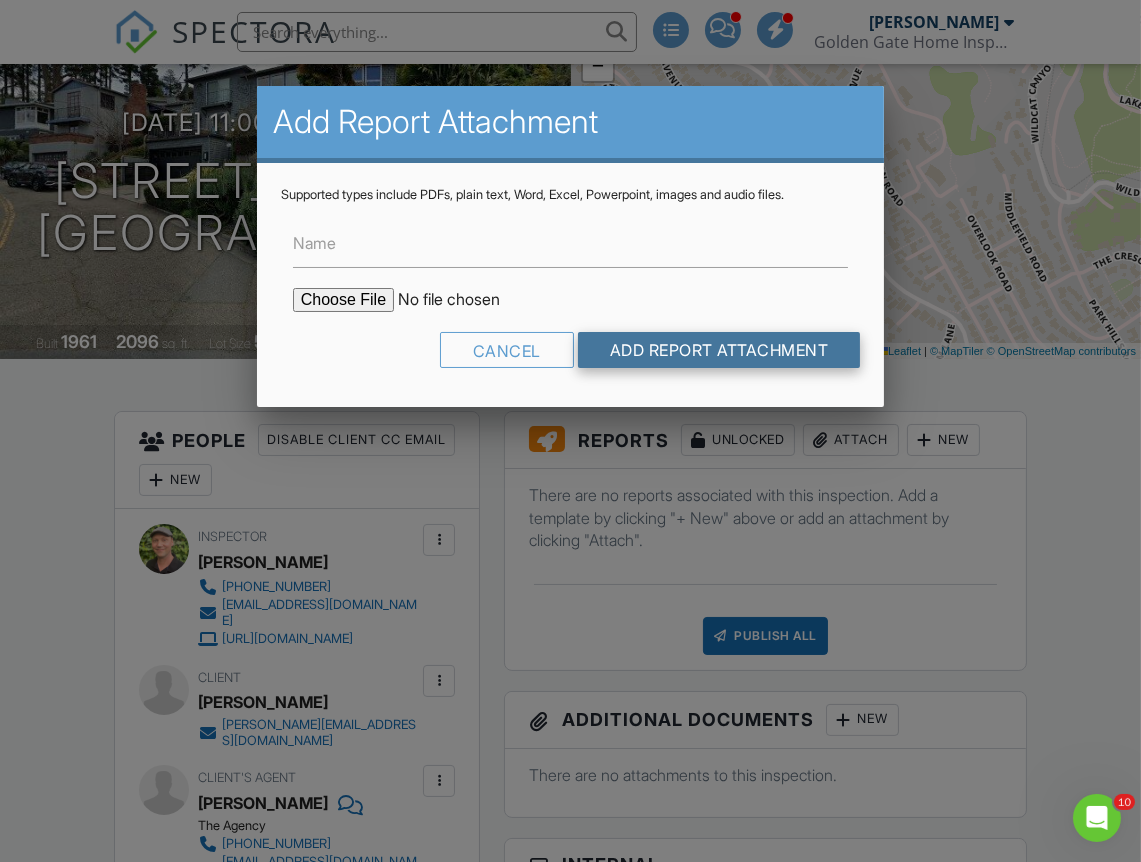 click on "Add Report Attachment" at bounding box center (719, 350) 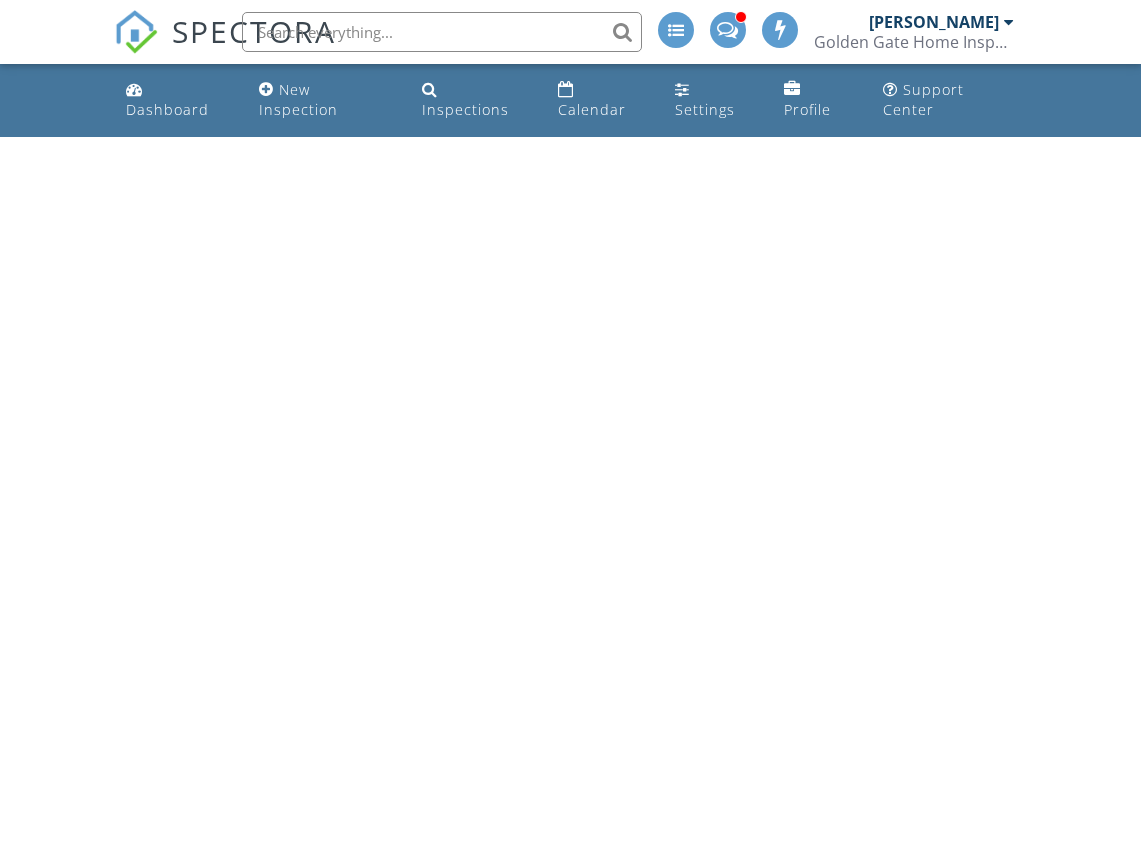 scroll, scrollTop: 0, scrollLeft: 0, axis: both 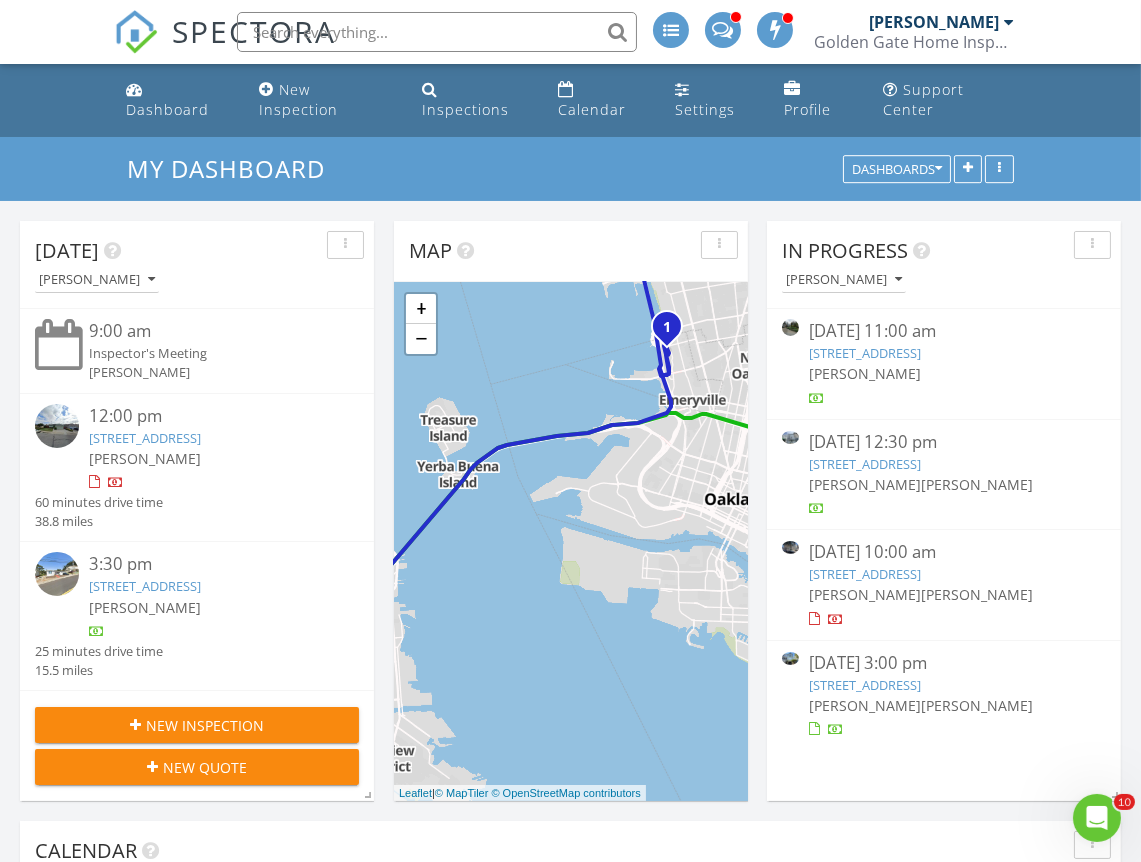 click 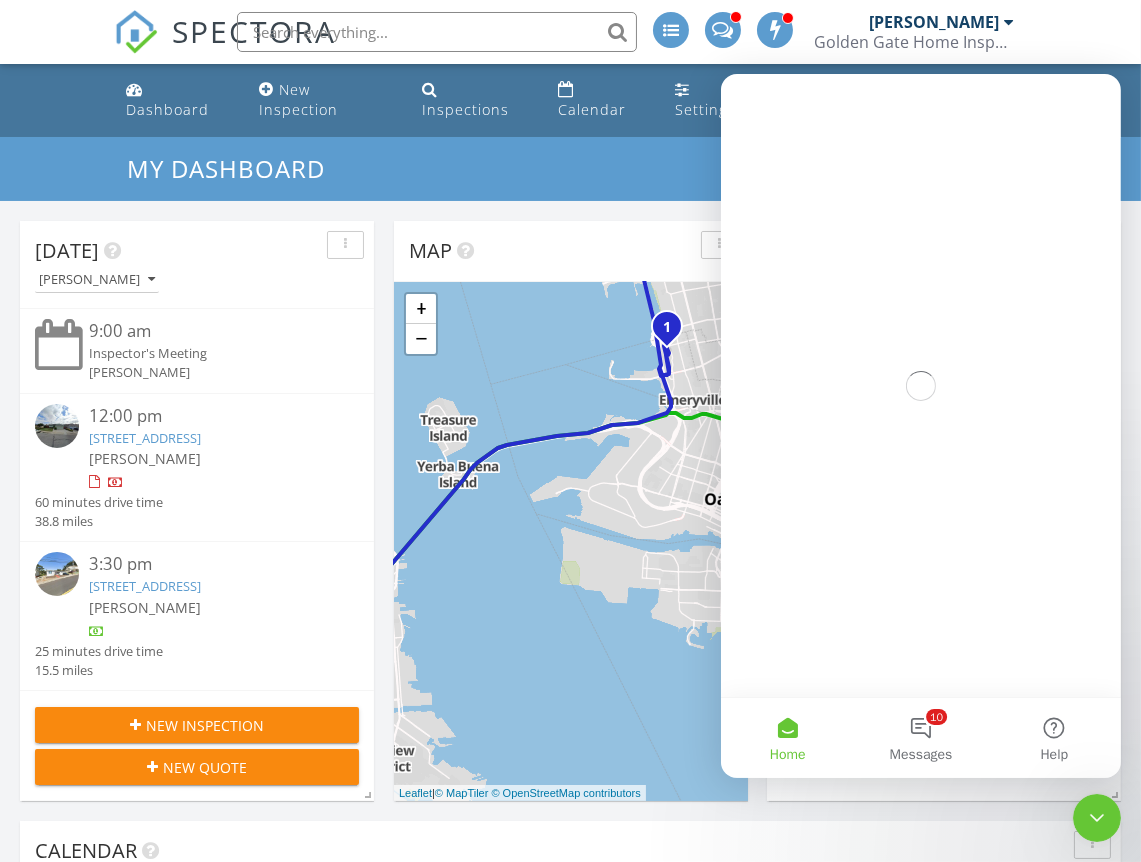 scroll, scrollTop: 0, scrollLeft: 0, axis: both 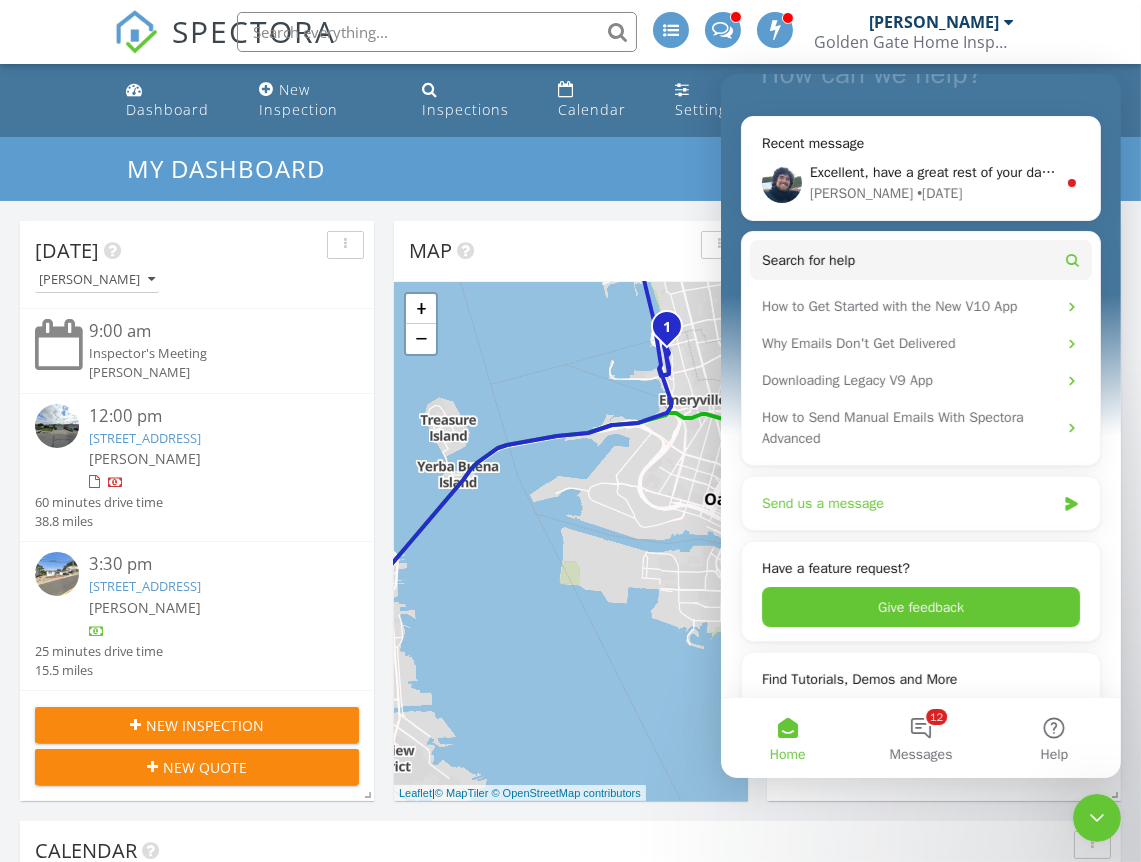 click on "Send us a message" at bounding box center (907, 503) 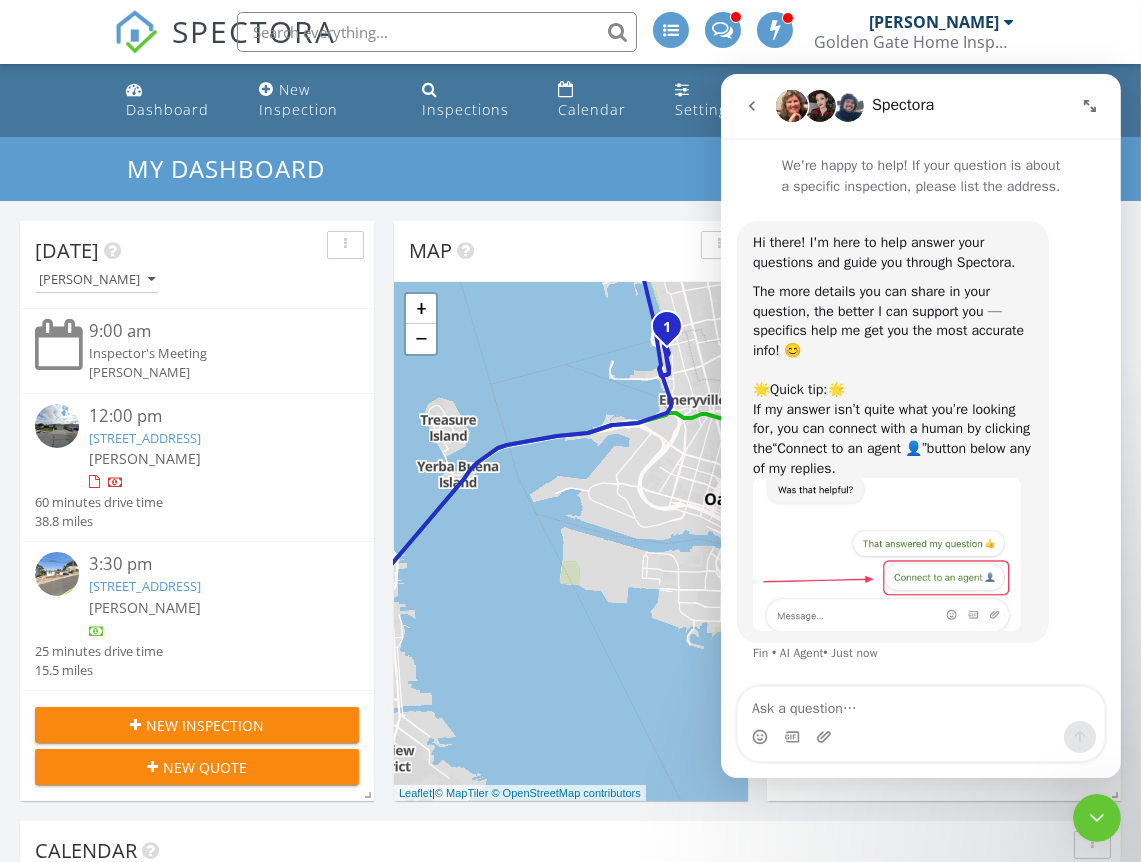 click at bounding box center [920, 737] 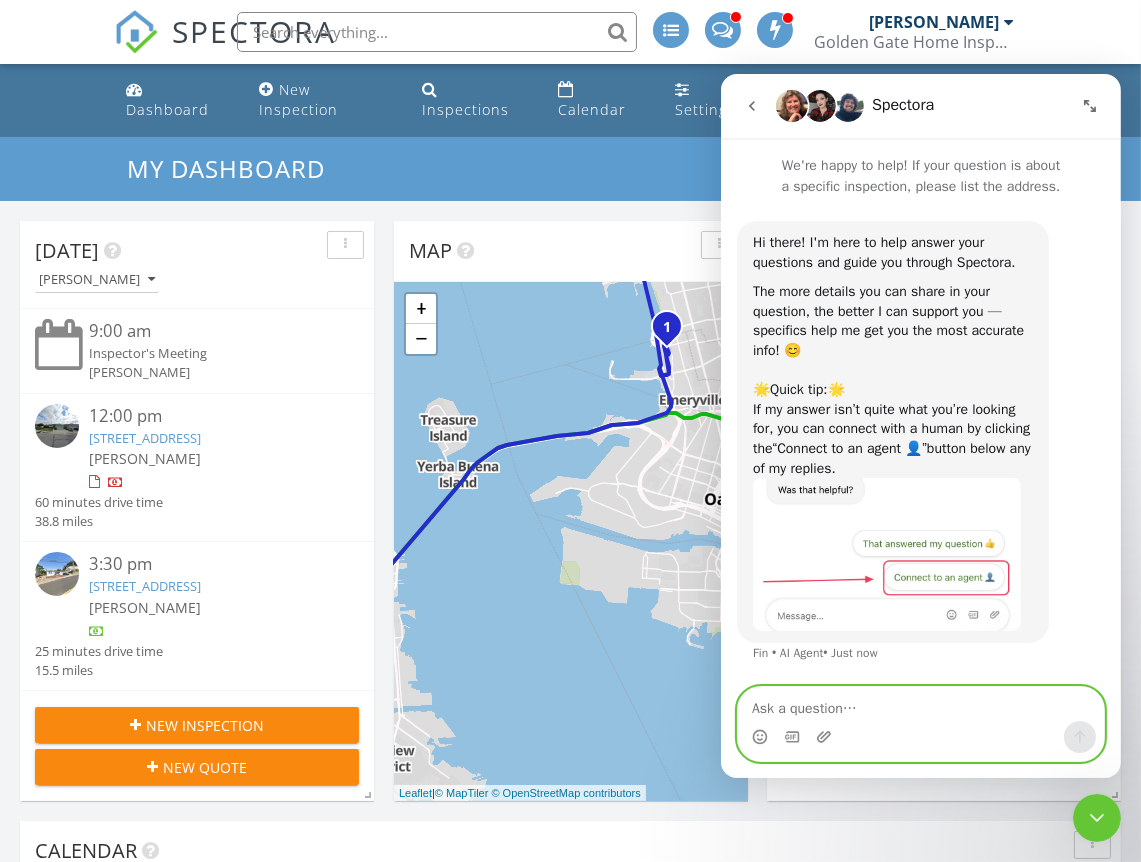 click at bounding box center [920, 704] 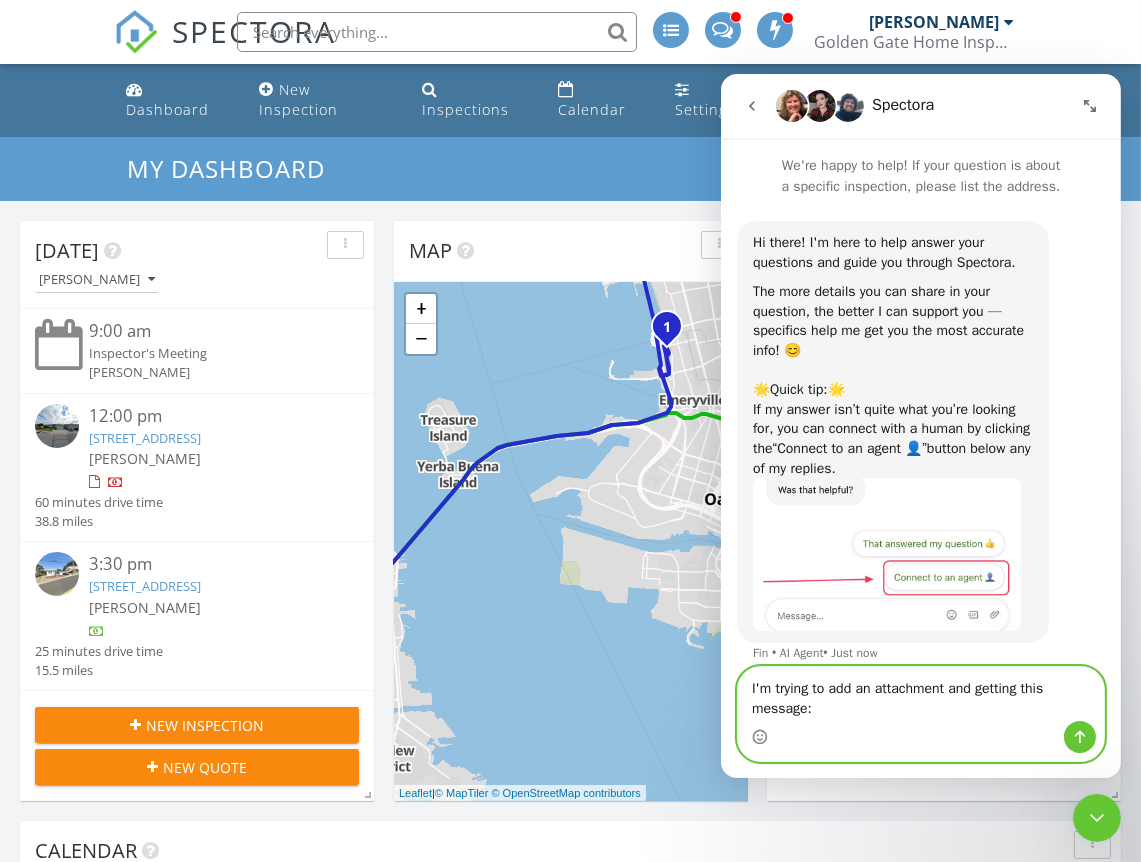 paste on "The webpage at https://app.spectora.com/inspection_attachments might be temporarily down or it may have moved permanently to a new web address." 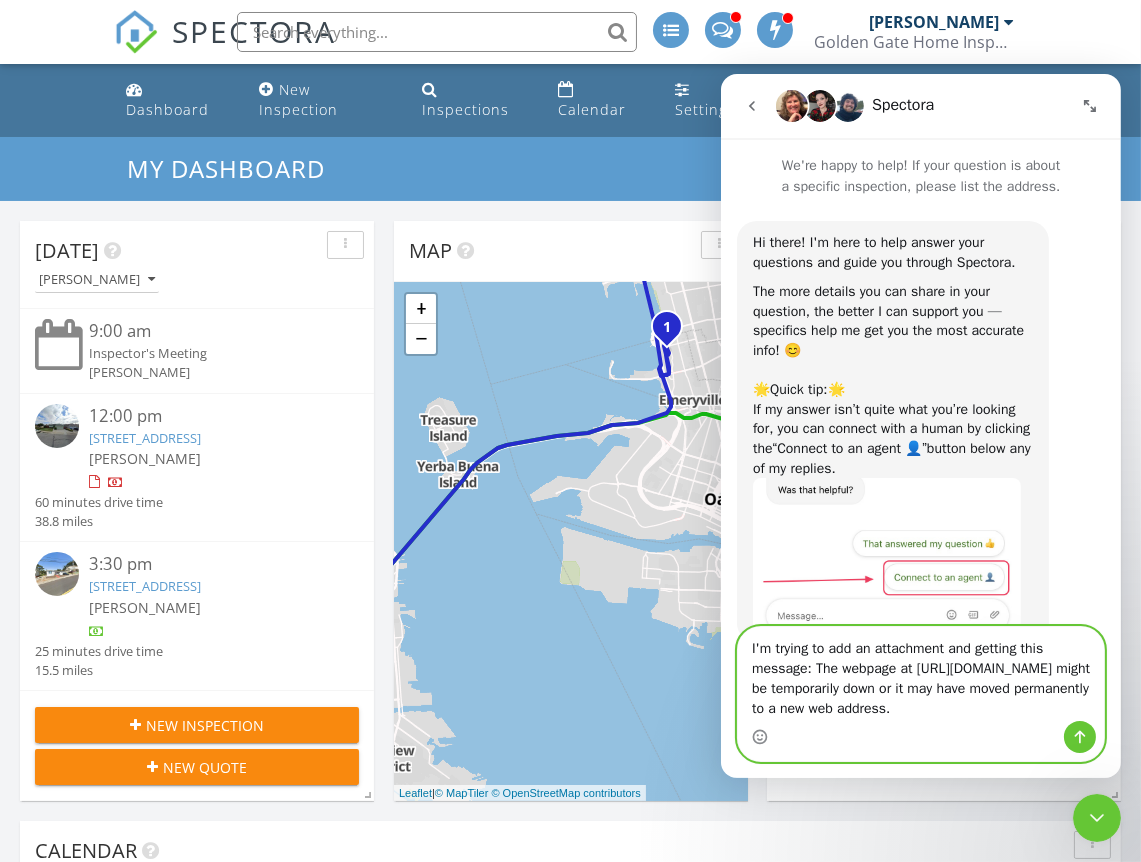 click on "I'm trying to add an attachment and getting this message: The webpage at https://app.spectora.com/inspection_attachments might be temporarily down or it may have moved permanently to a new web address." at bounding box center [920, 674] 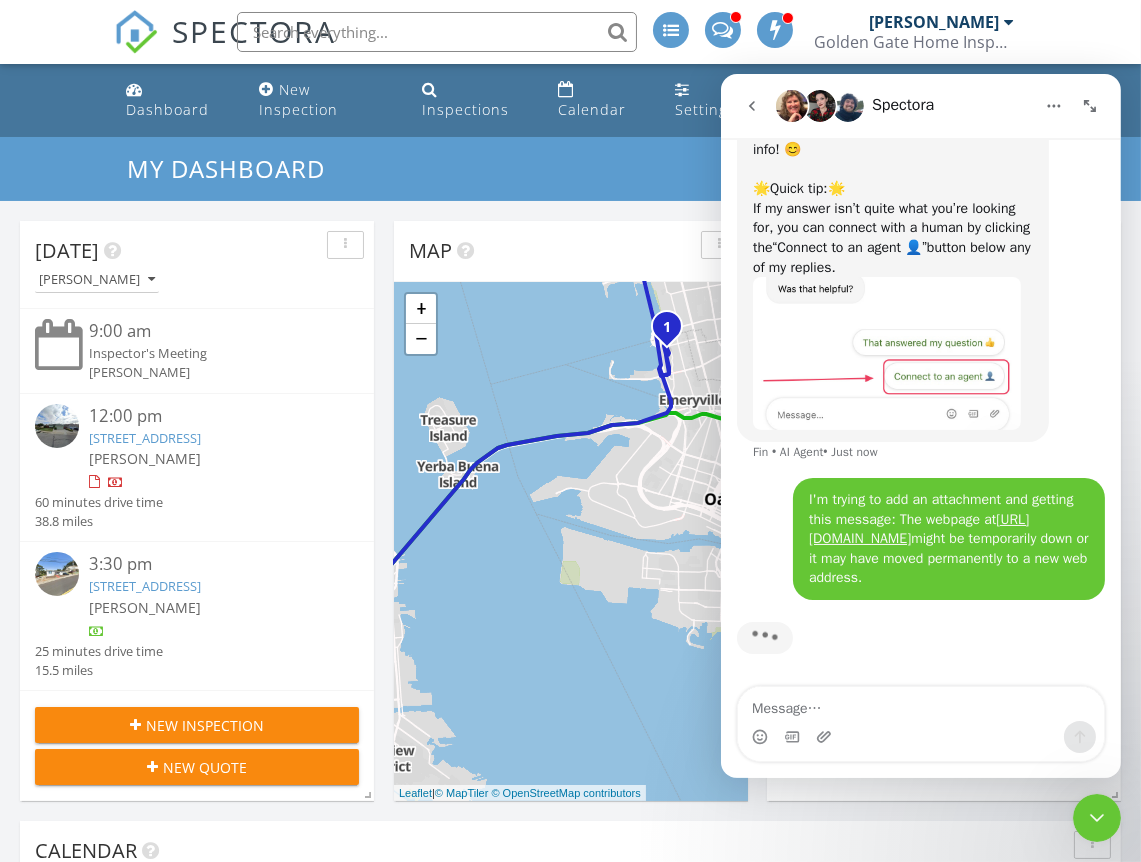 scroll, scrollTop: 219, scrollLeft: 0, axis: vertical 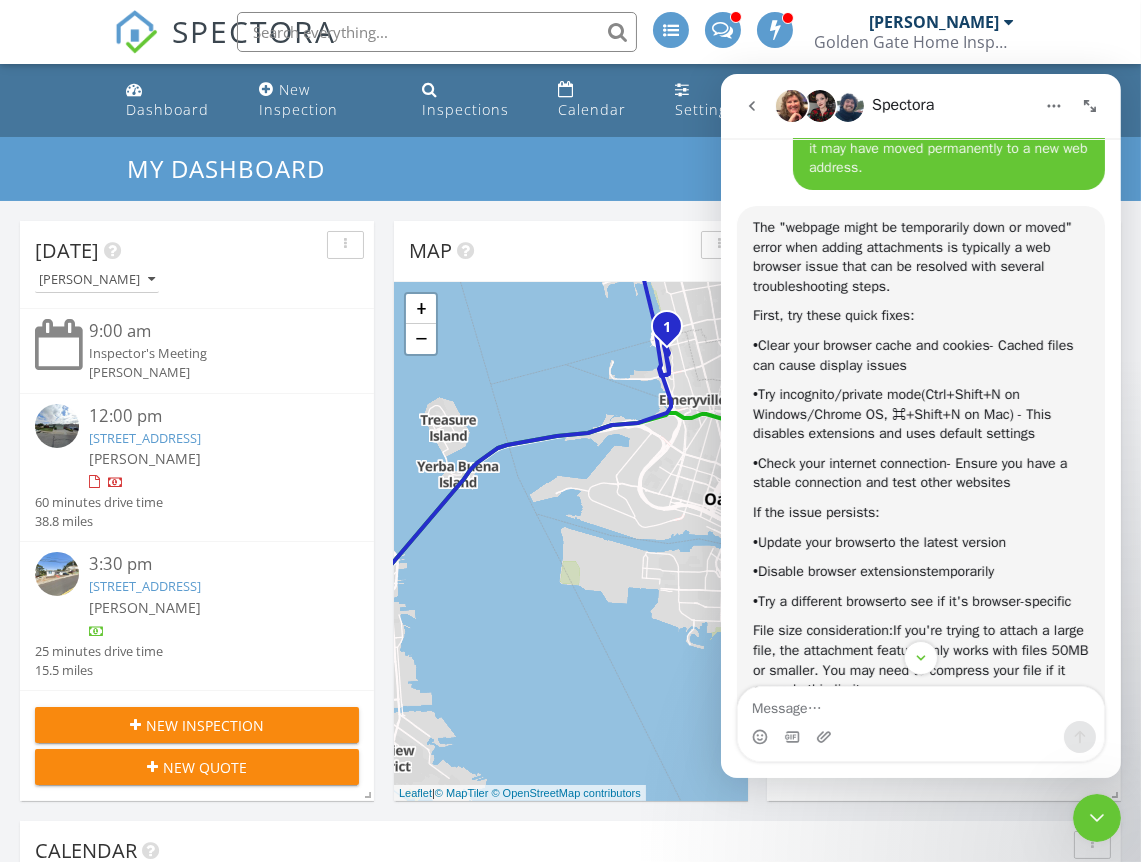 click on "Map" at bounding box center [571, 251] 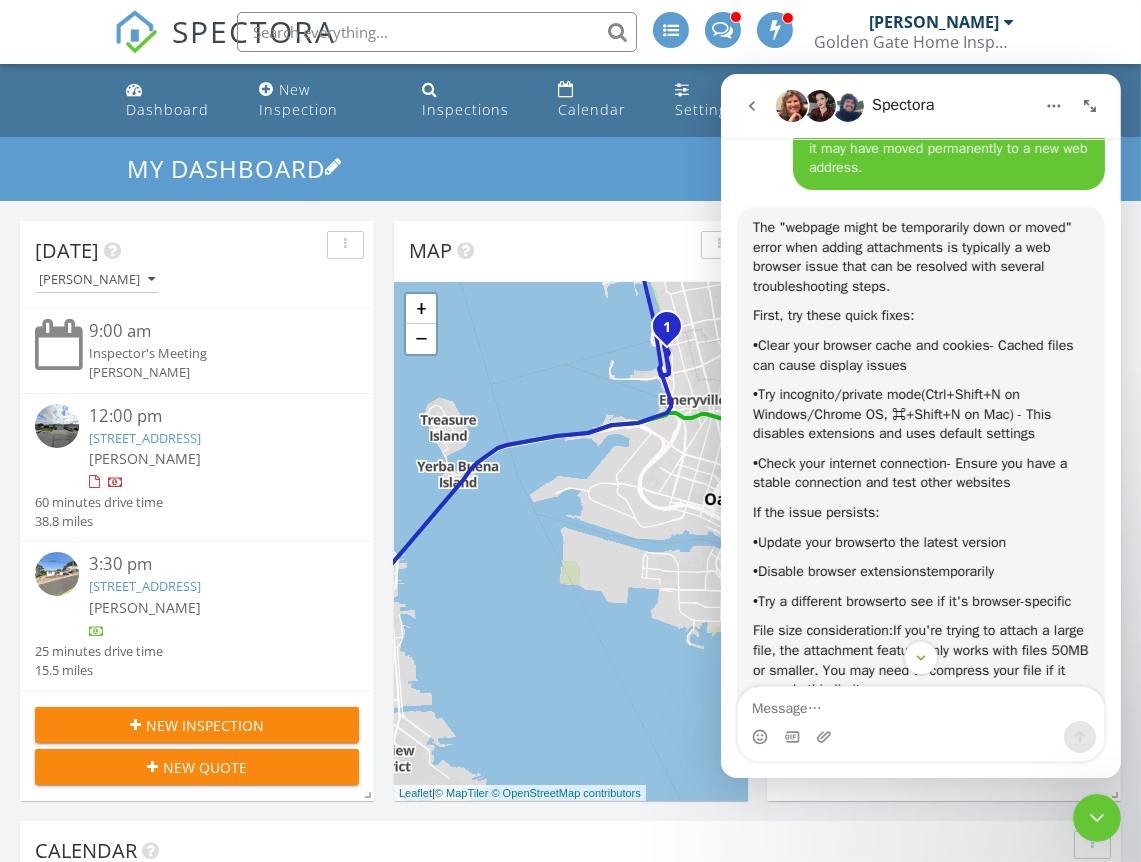 click on "My Dashboard" at bounding box center (570, 168) 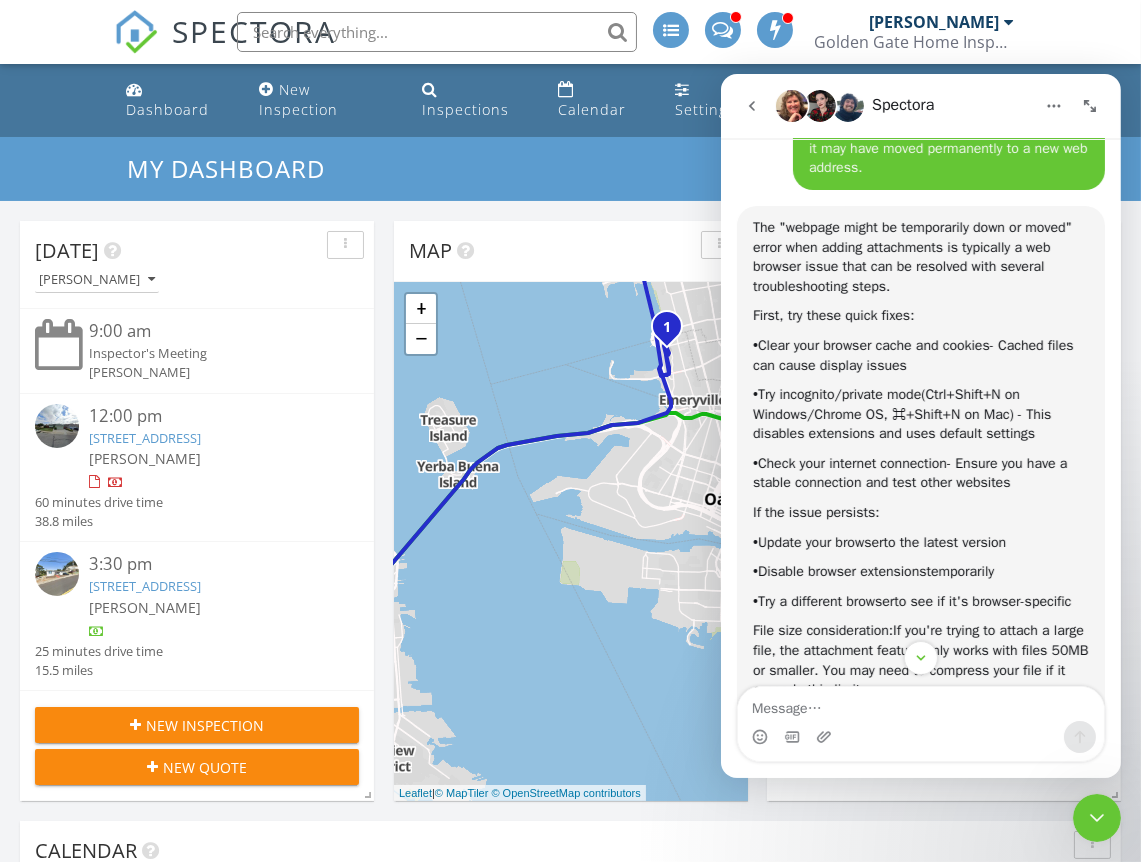 click at bounding box center [1089, 106] 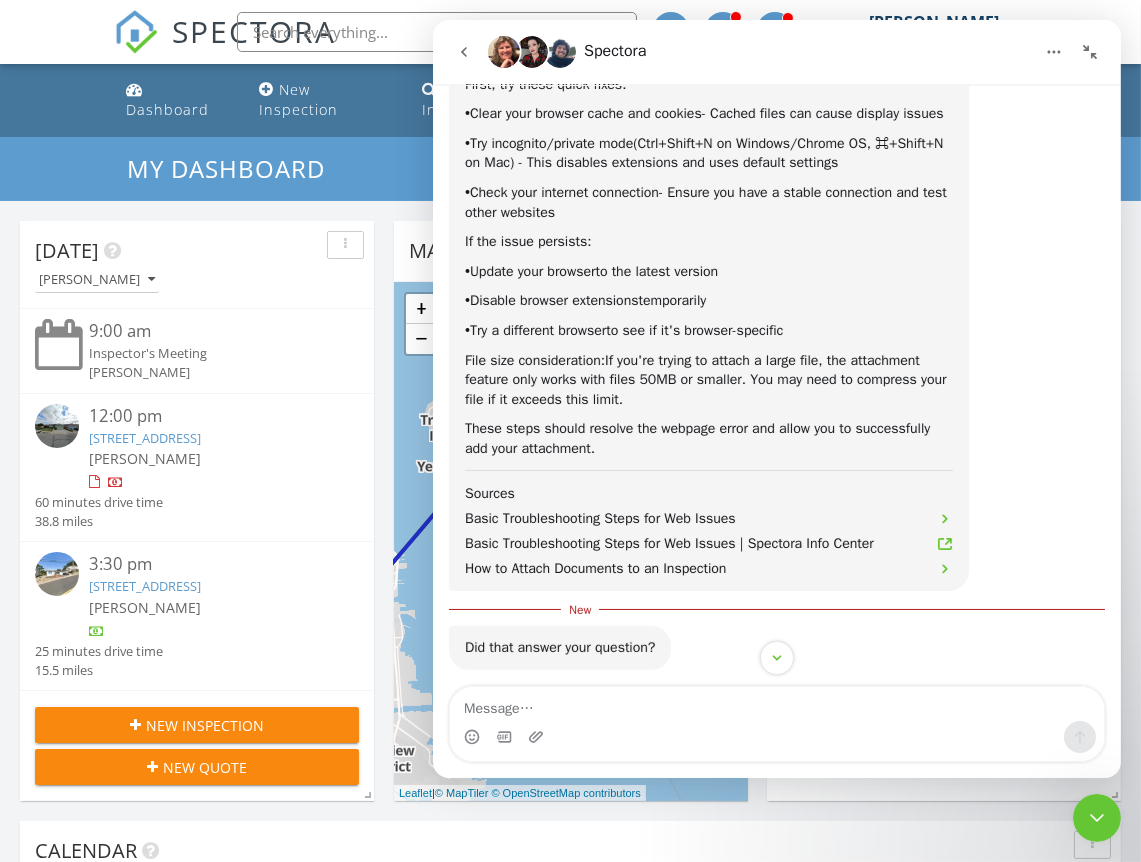 scroll, scrollTop: 571, scrollLeft: 0, axis: vertical 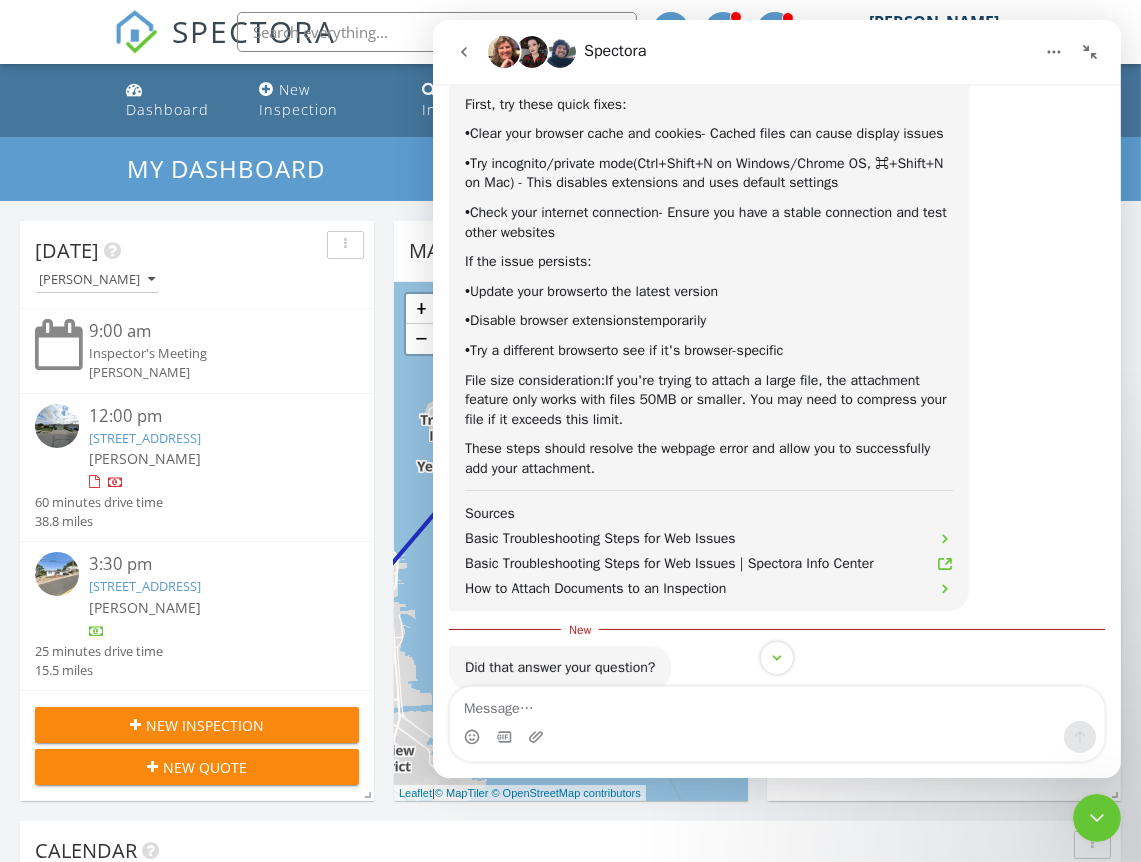 click 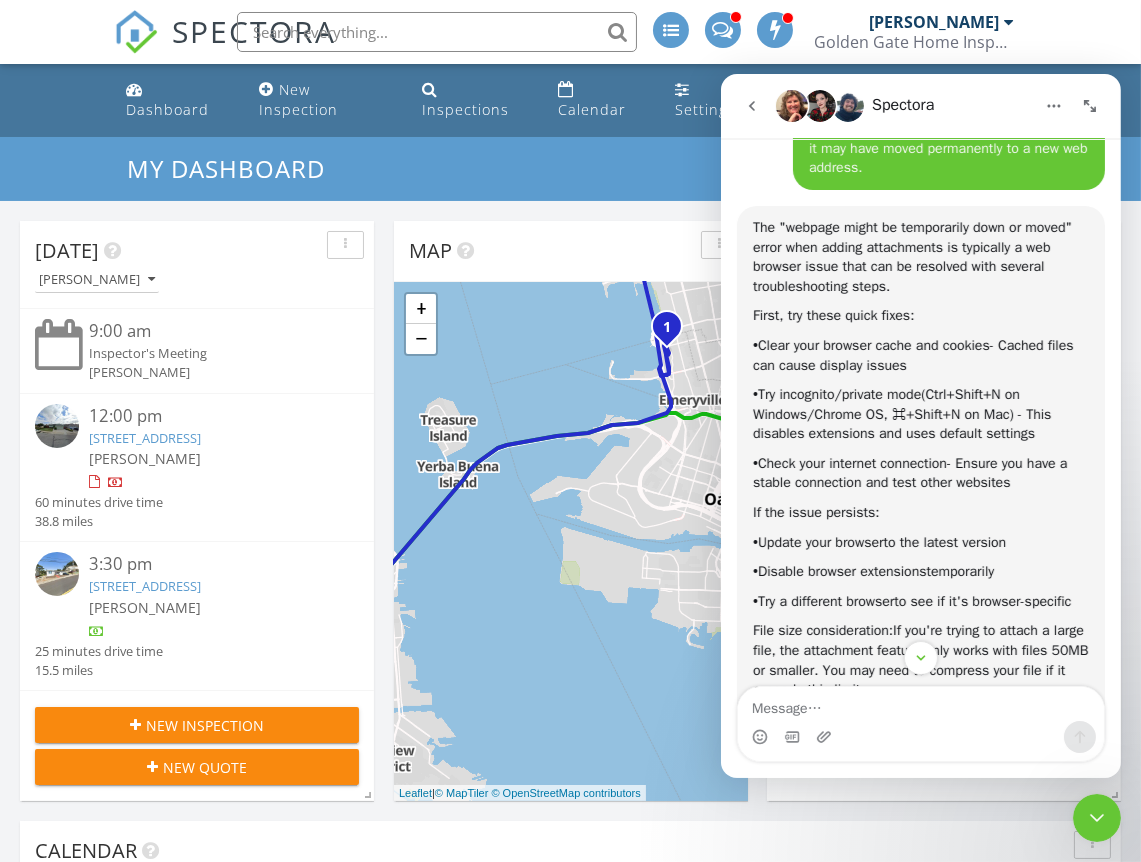 click 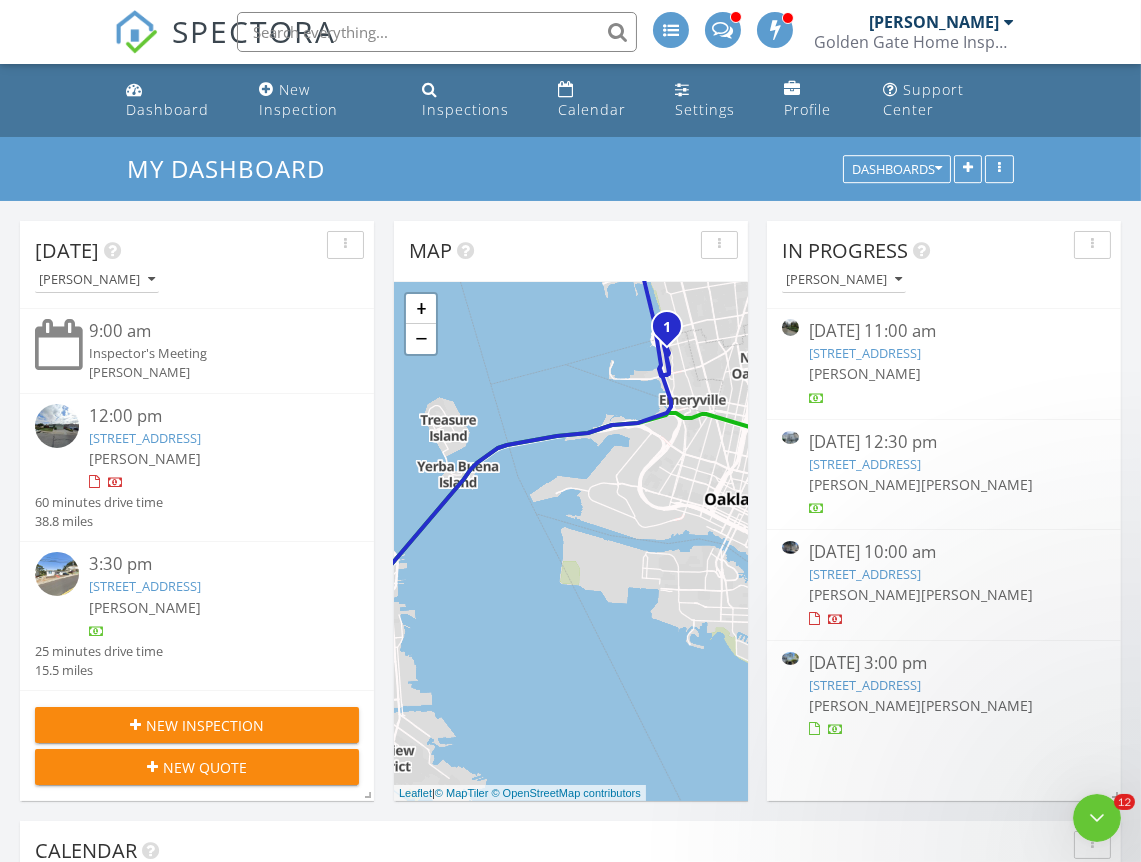 scroll, scrollTop: 0, scrollLeft: 0, axis: both 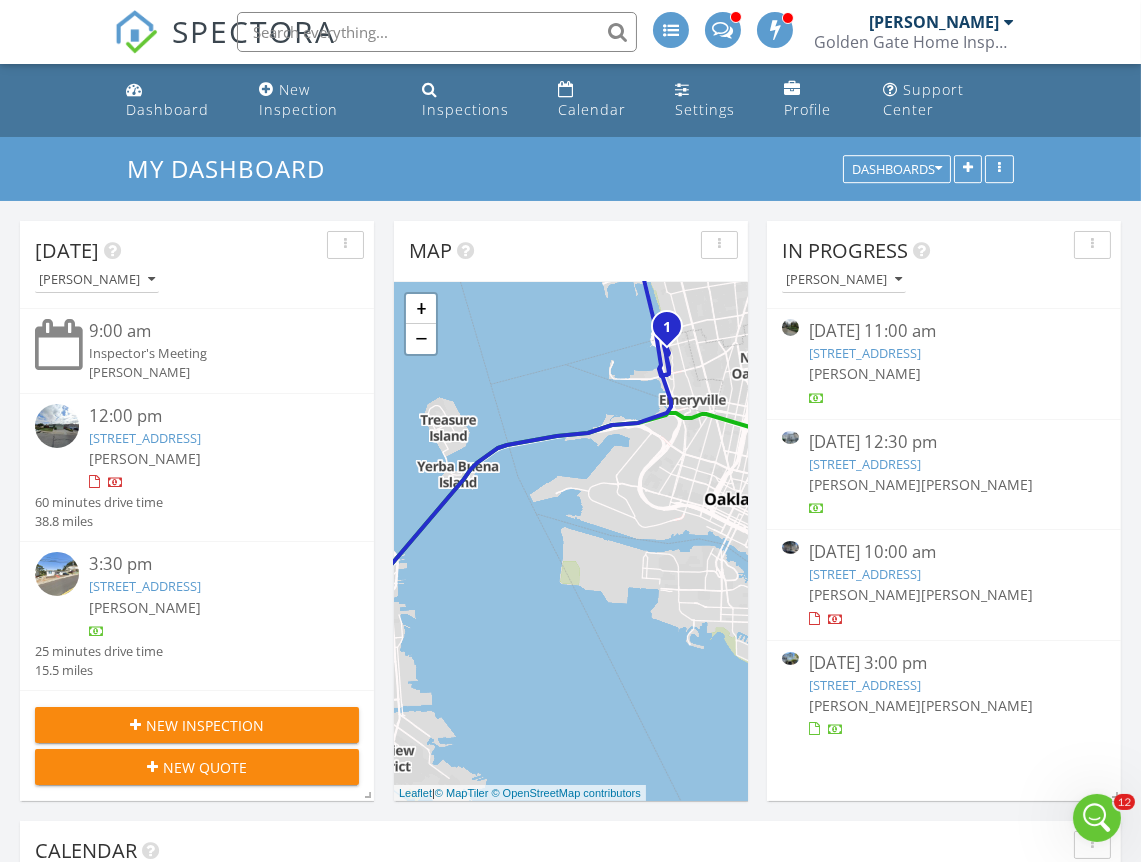 click on "[STREET_ADDRESS]" at bounding box center (865, 353) 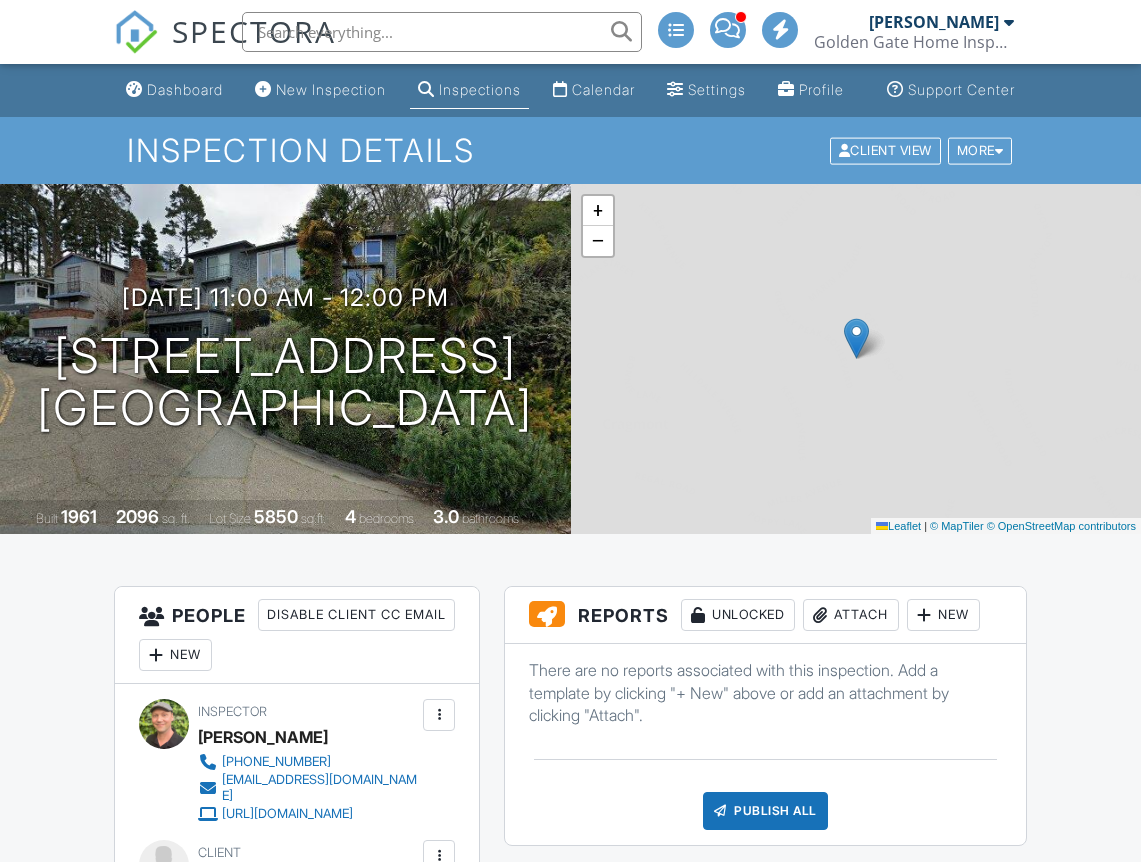 scroll, scrollTop: 0, scrollLeft: 0, axis: both 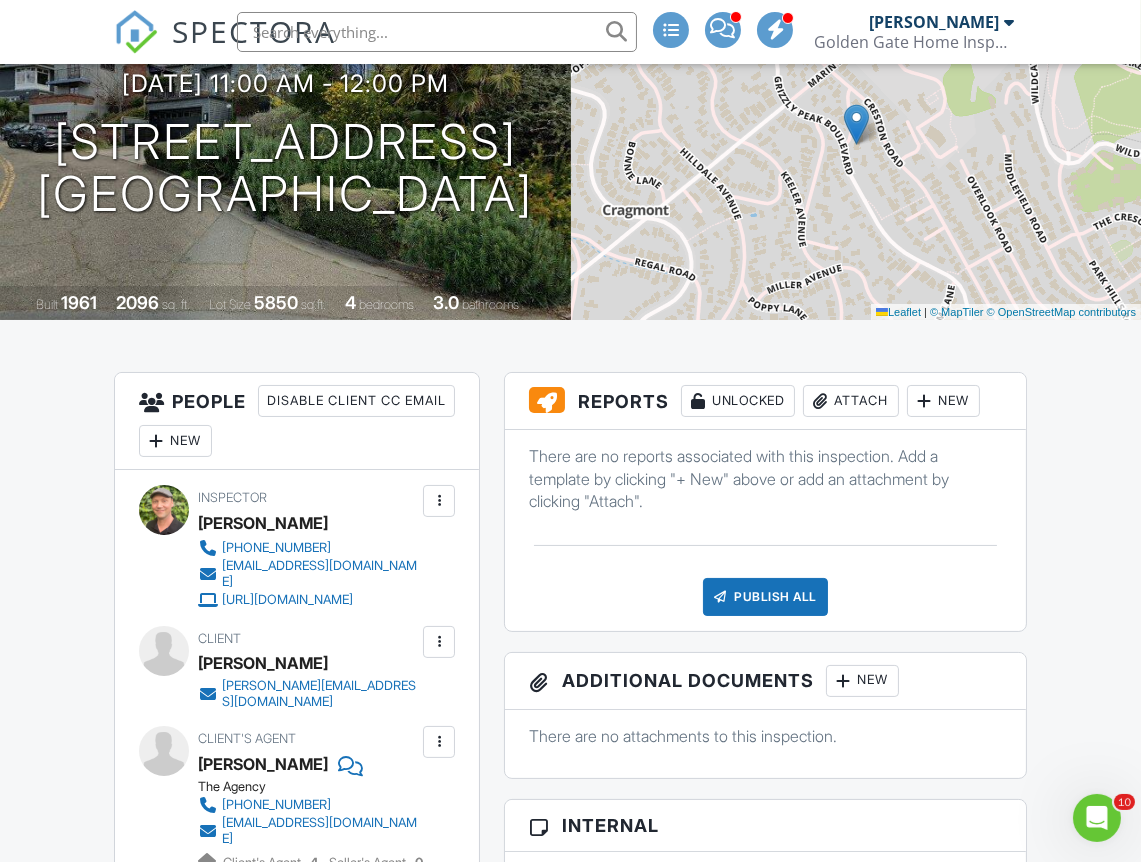 click on "Attach" at bounding box center (851, 401) 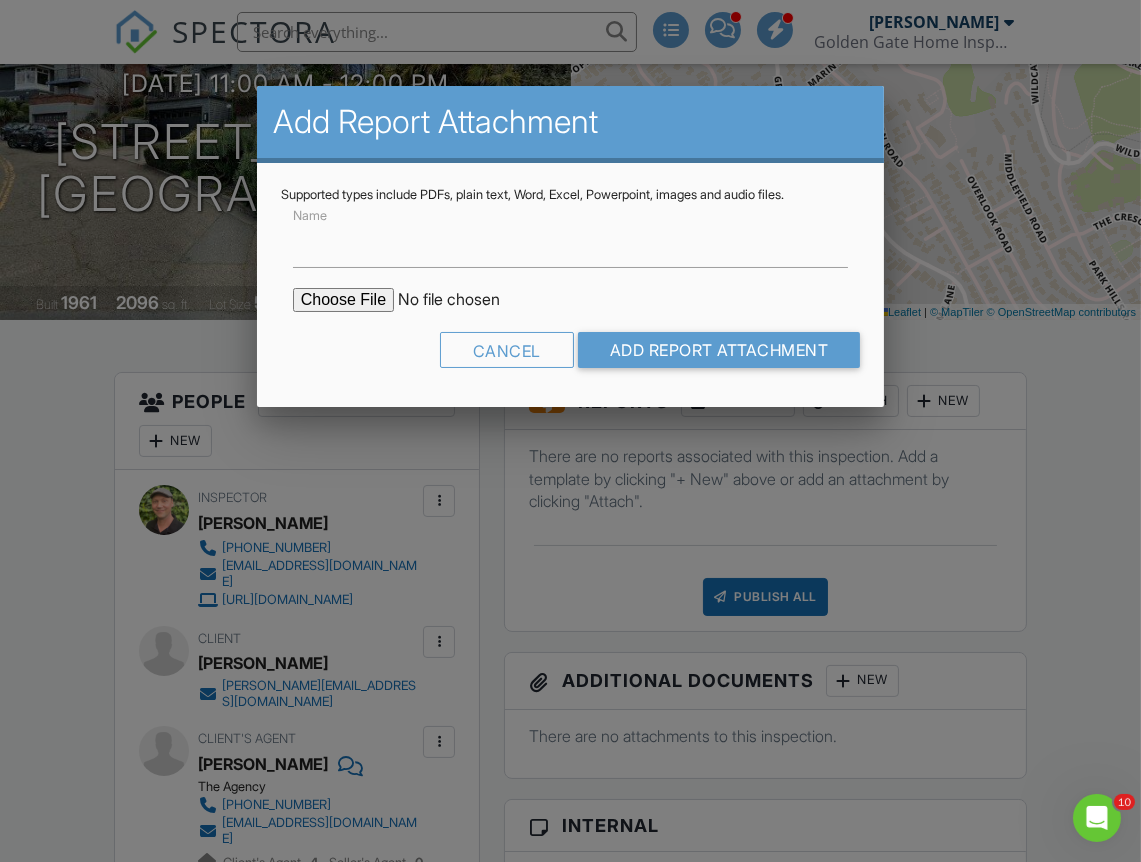 click at bounding box center (463, 300) 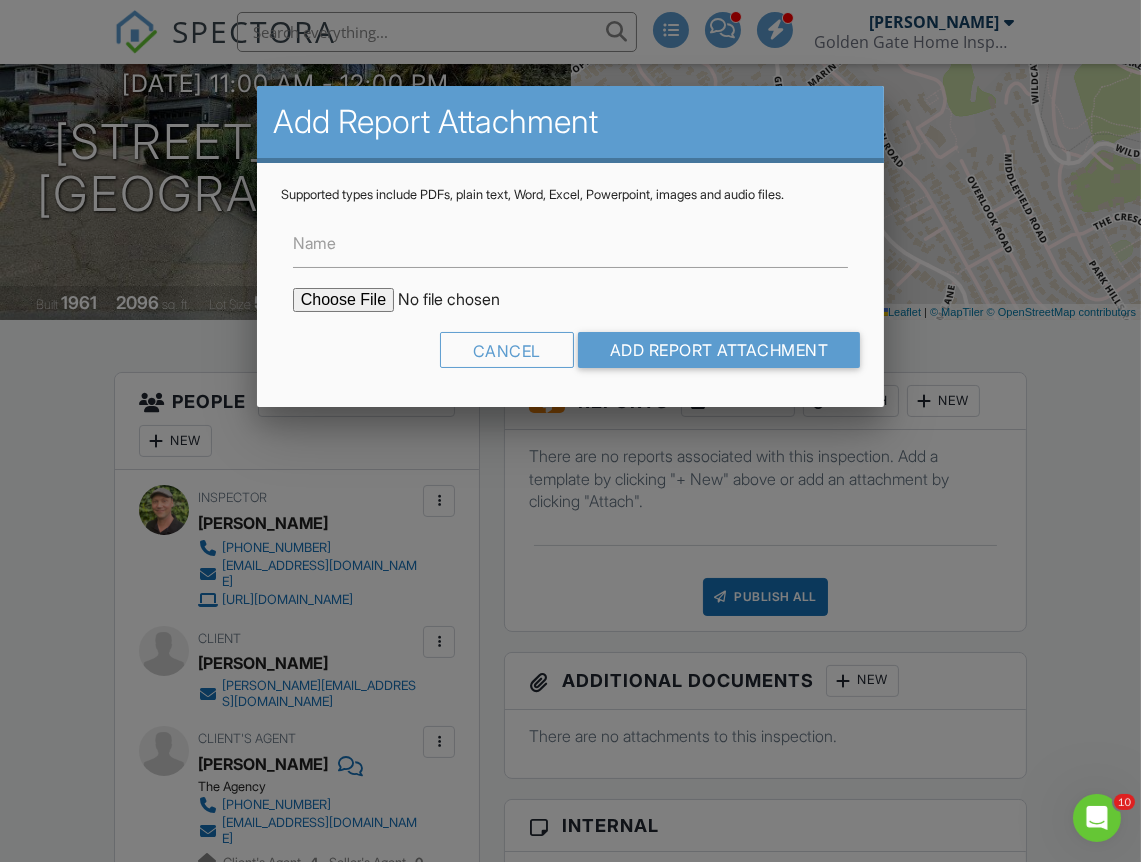 type on "C:\fakepath\935-Grizzly-Peak-Blvd-WDO-Report-and-Work-Order.pdf" 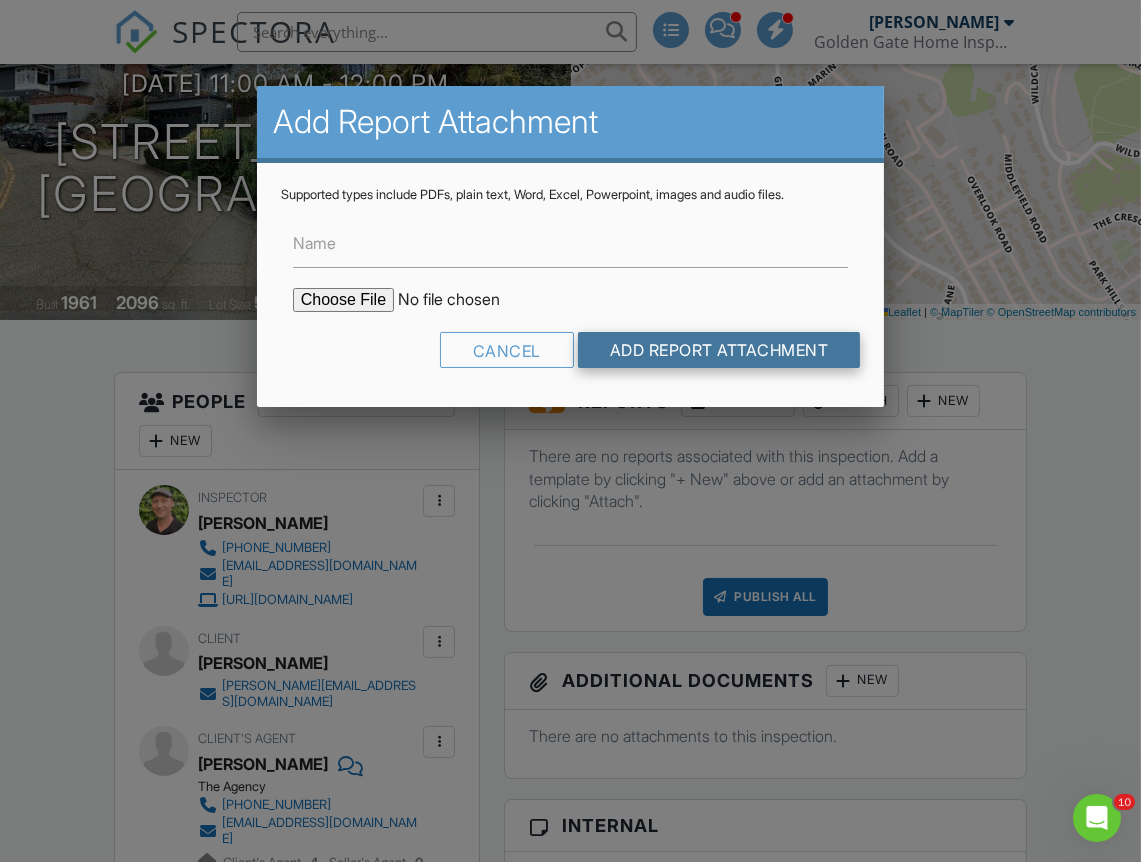 click on "Add Report Attachment" at bounding box center (719, 350) 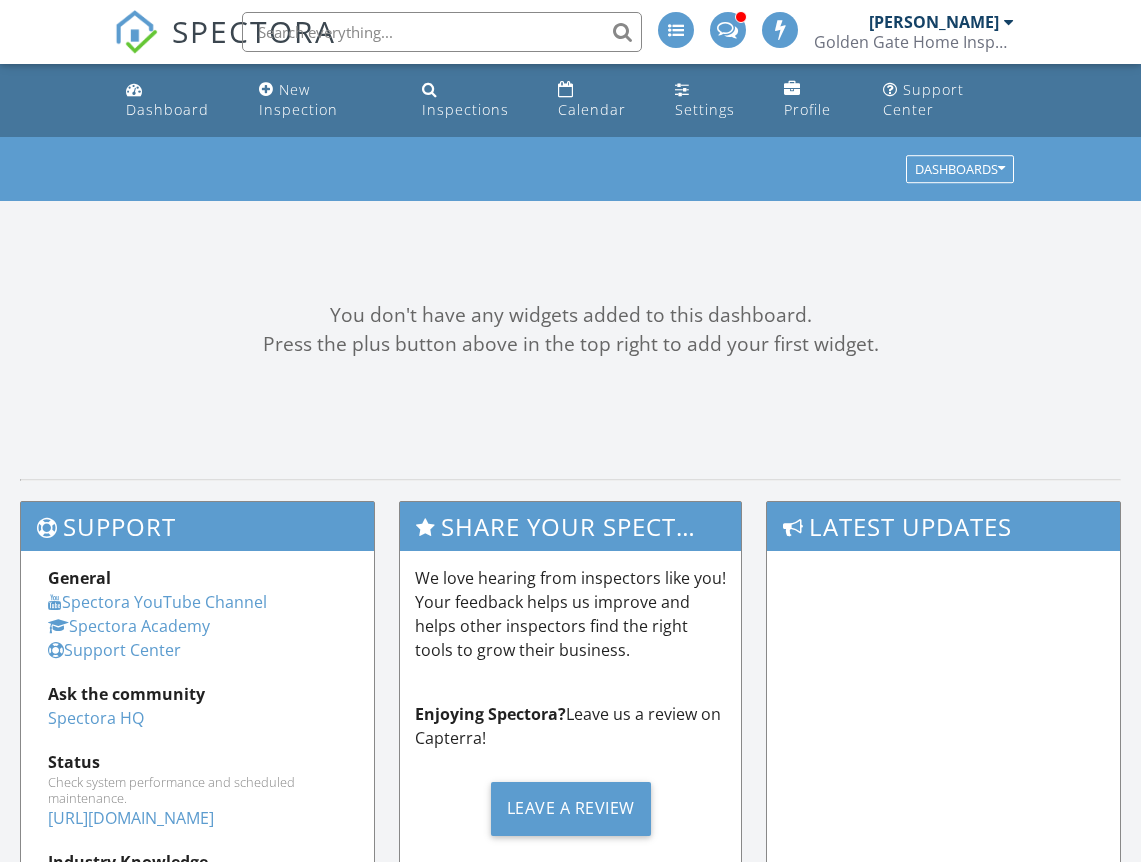 scroll, scrollTop: 0, scrollLeft: 0, axis: both 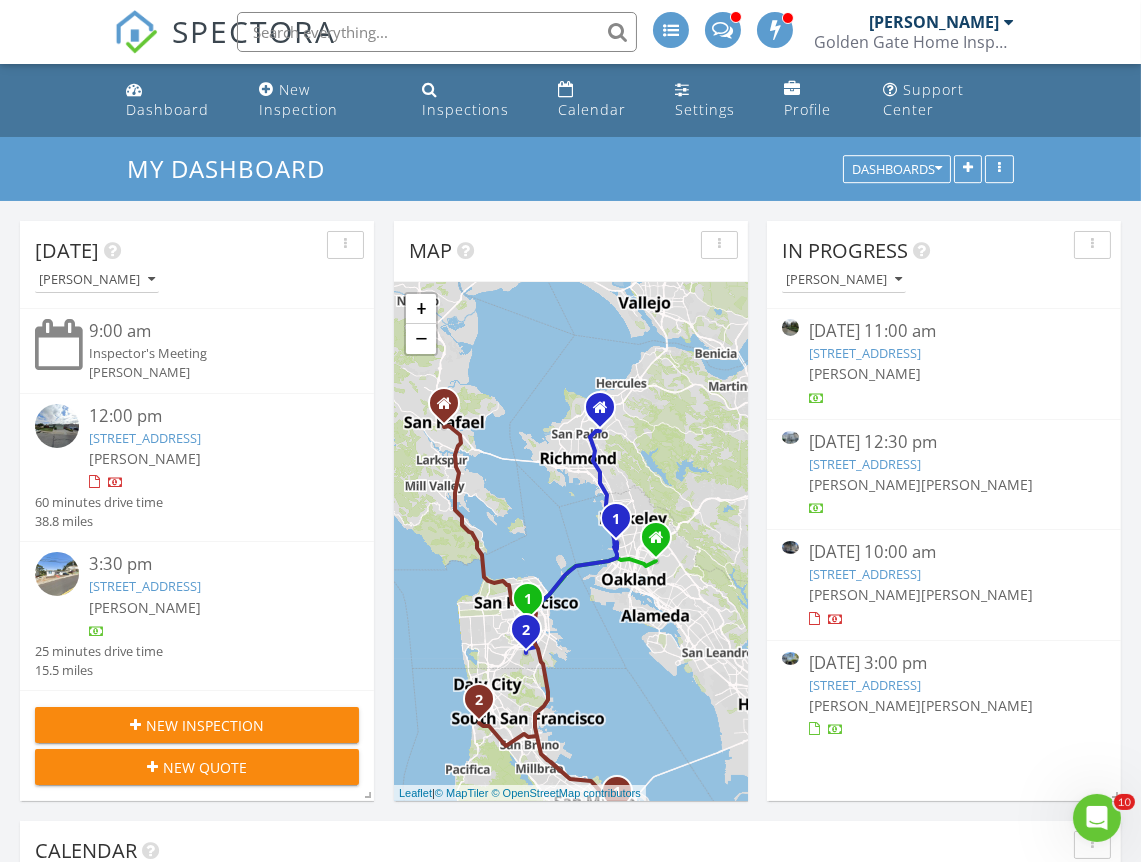 click on "[STREET_ADDRESS]" at bounding box center [865, 353] 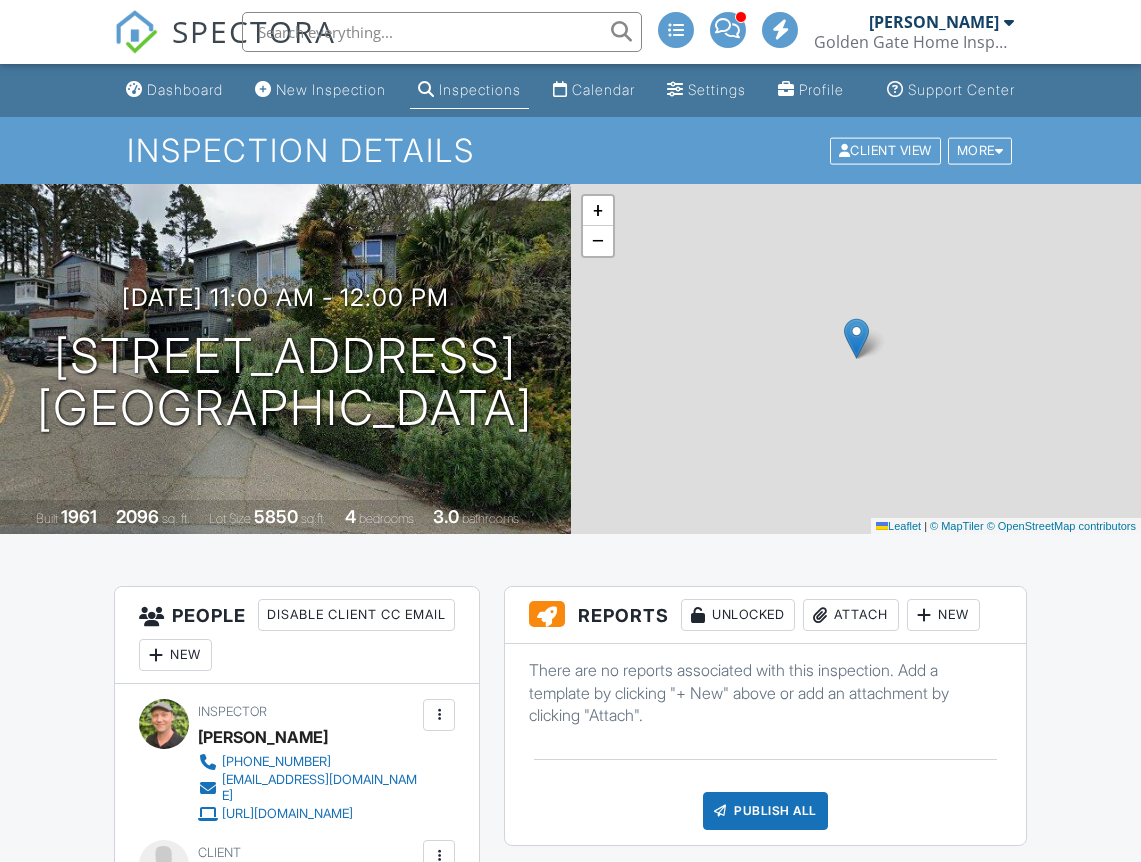 scroll, scrollTop: 0, scrollLeft: 0, axis: both 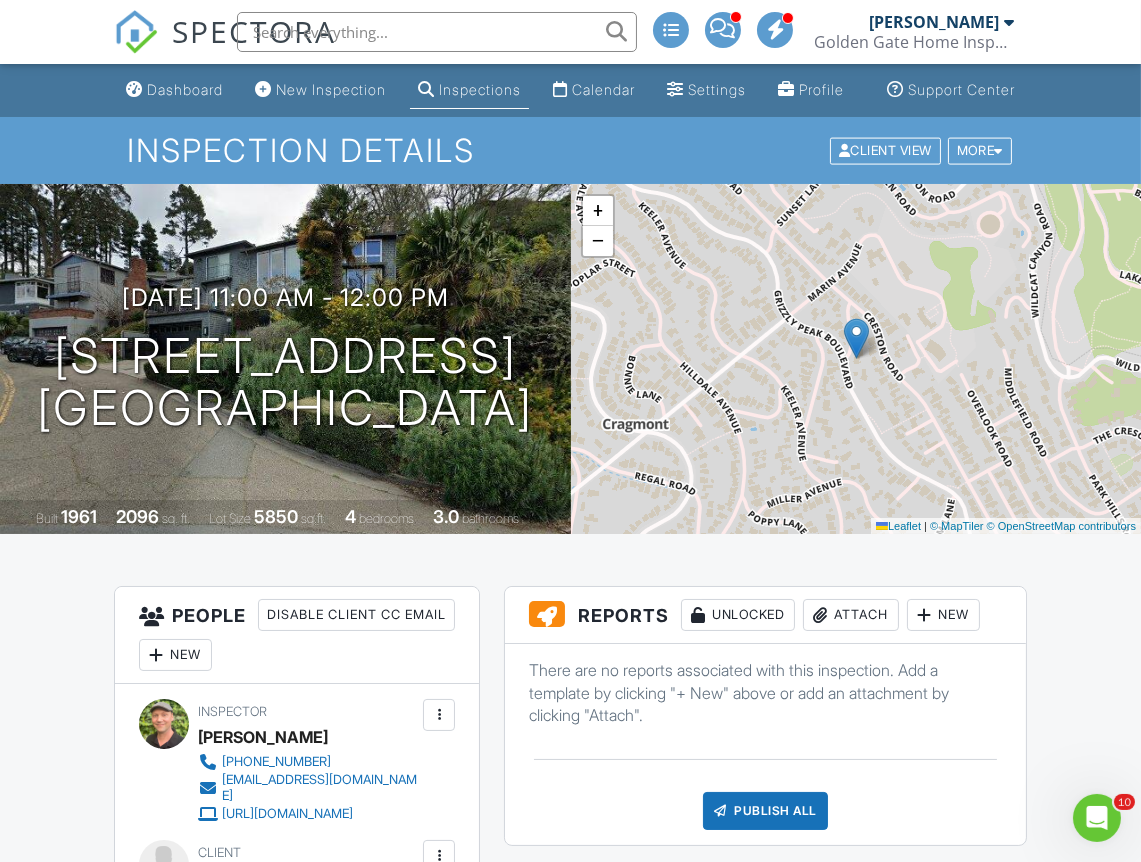 click on "Attach" at bounding box center [851, 615] 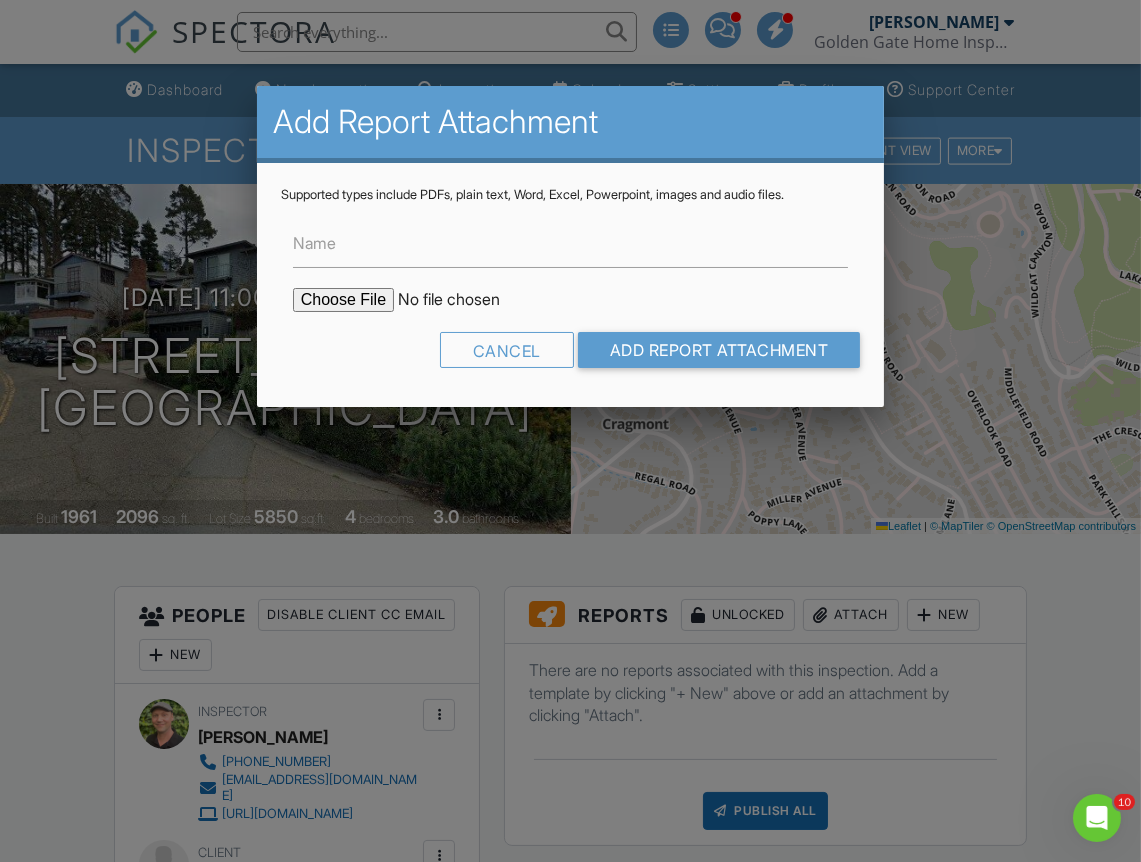 click at bounding box center [463, 300] 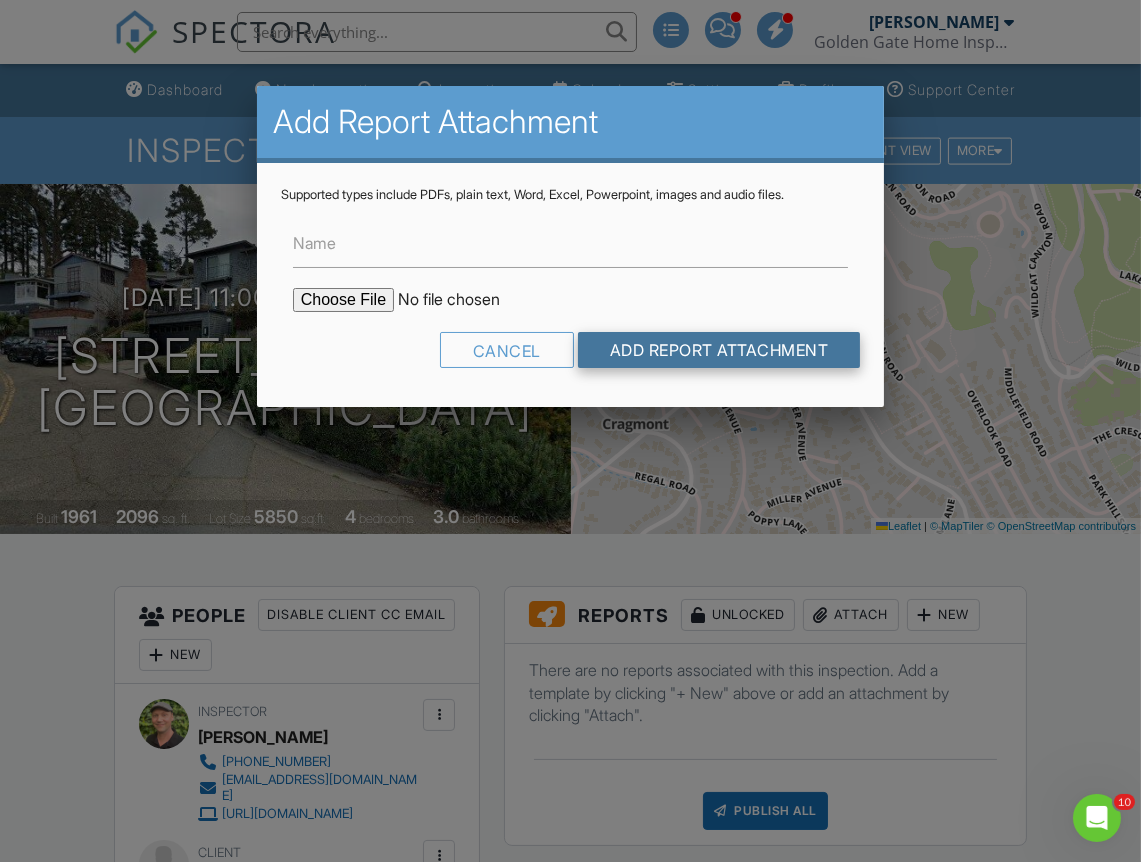 click on "Add Report Attachment" at bounding box center (719, 350) 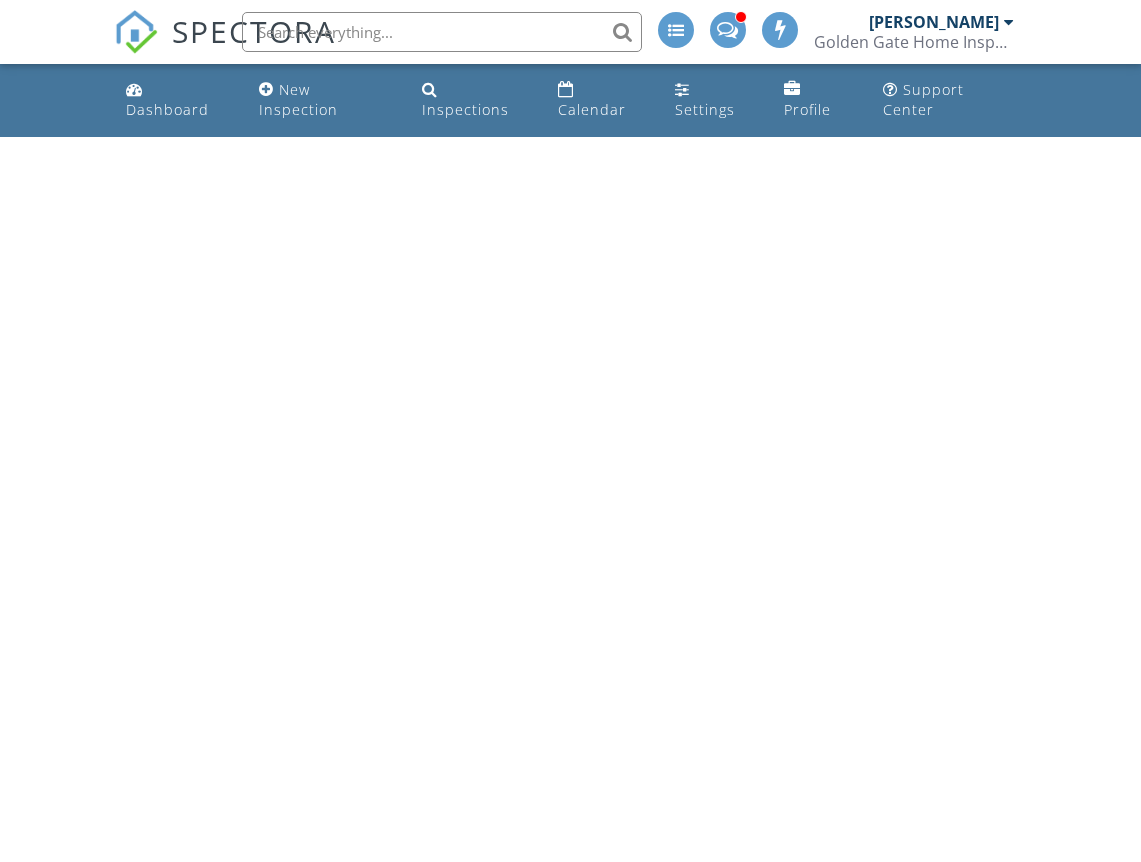 scroll, scrollTop: 0, scrollLeft: 0, axis: both 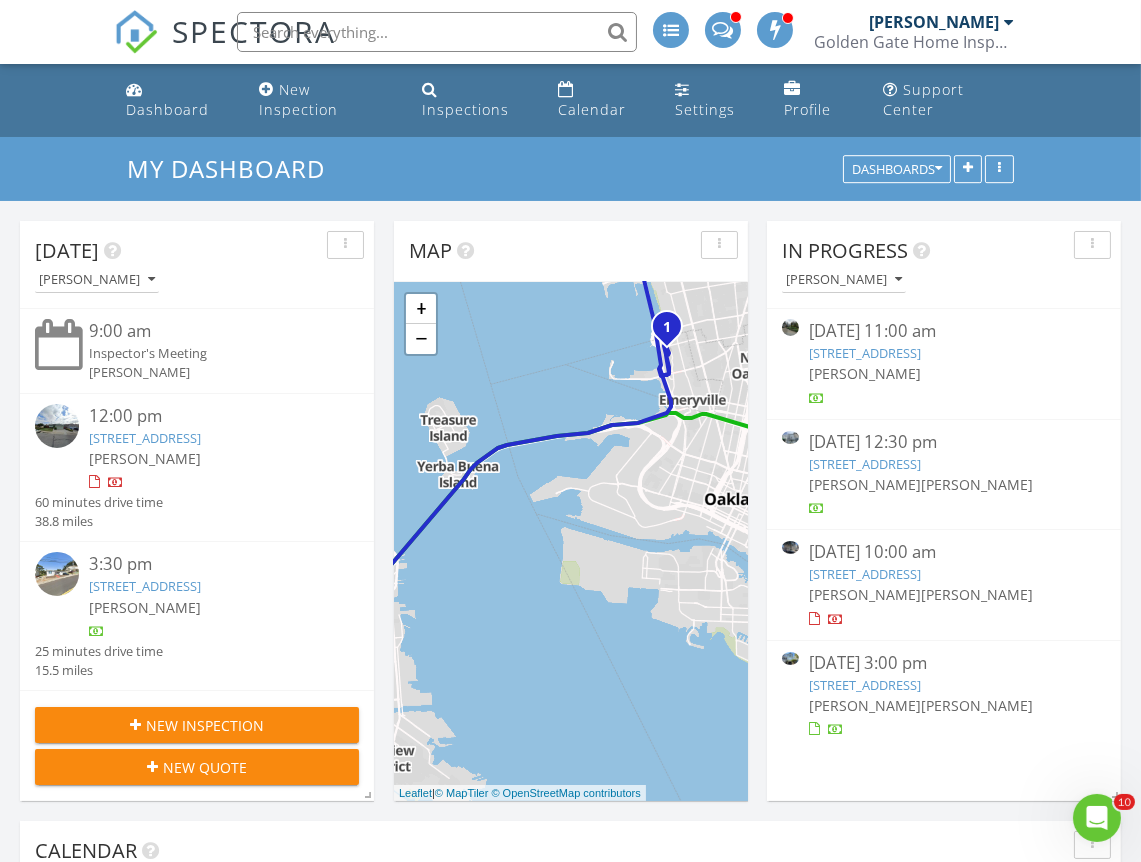 click 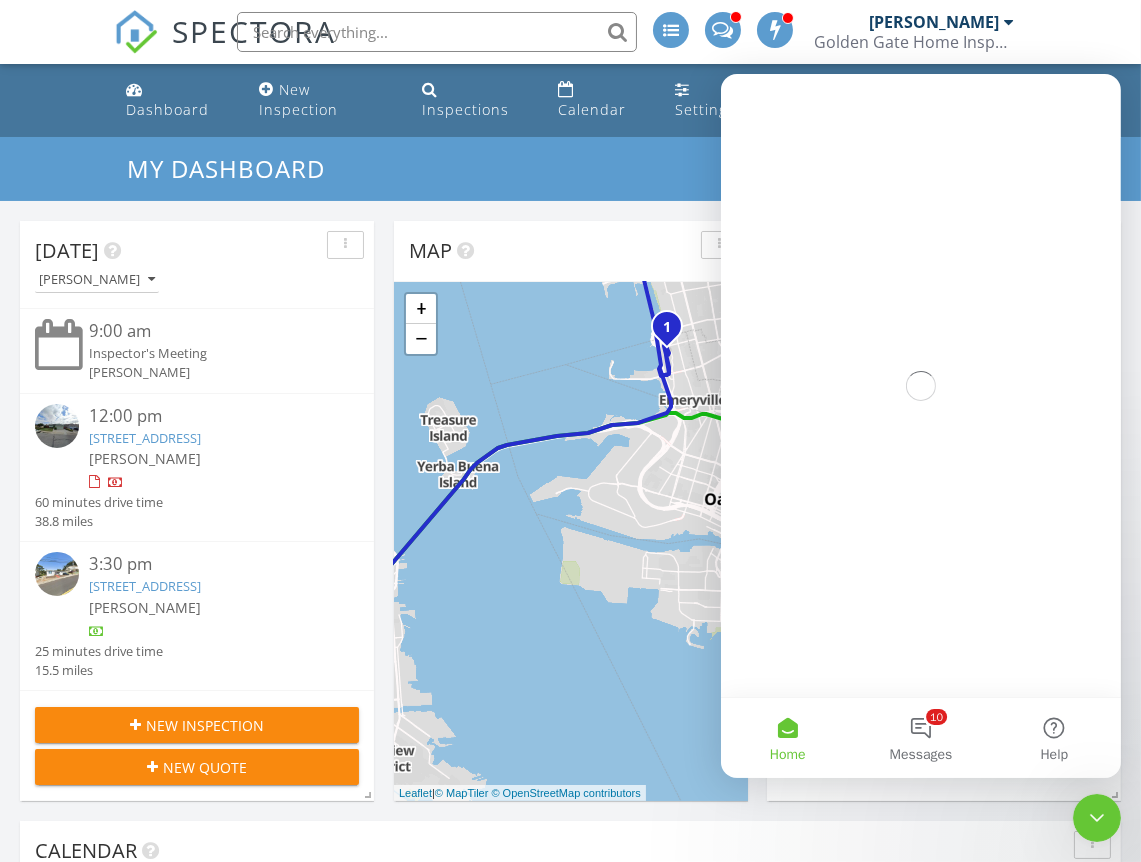 scroll, scrollTop: 0, scrollLeft: 0, axis: both 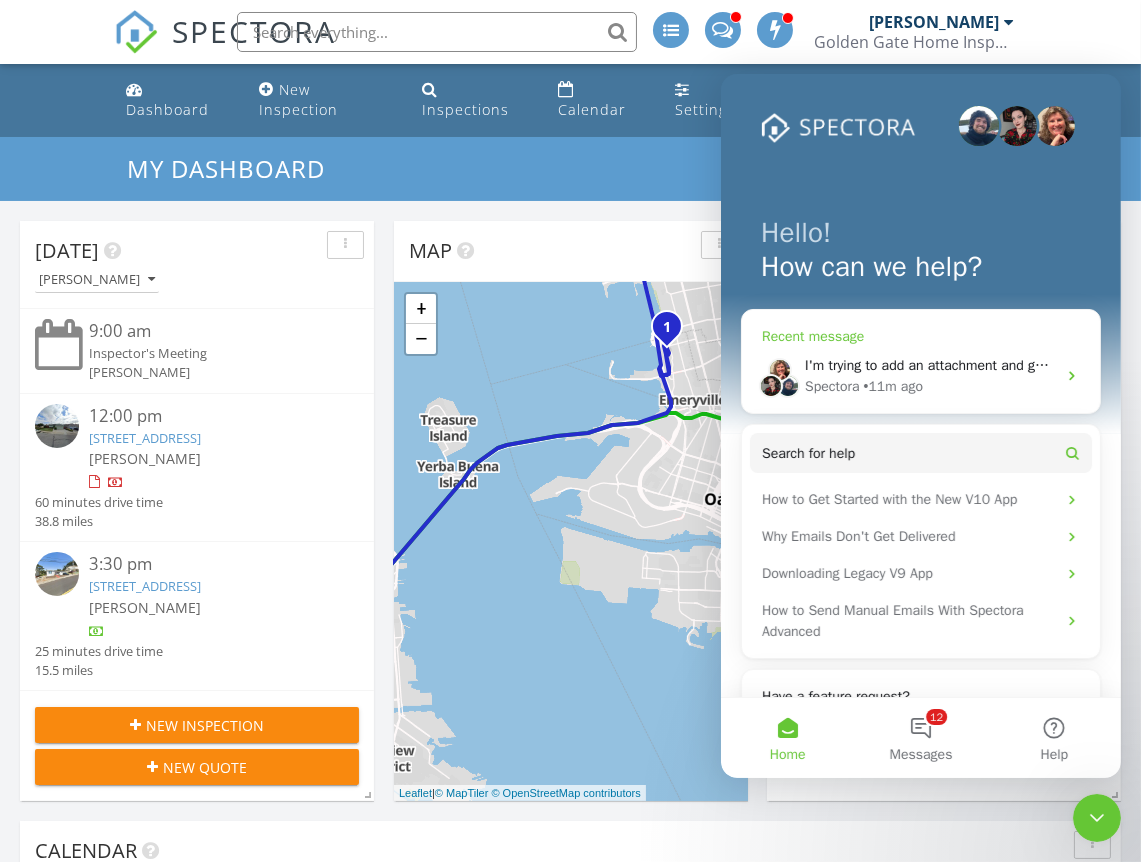 click 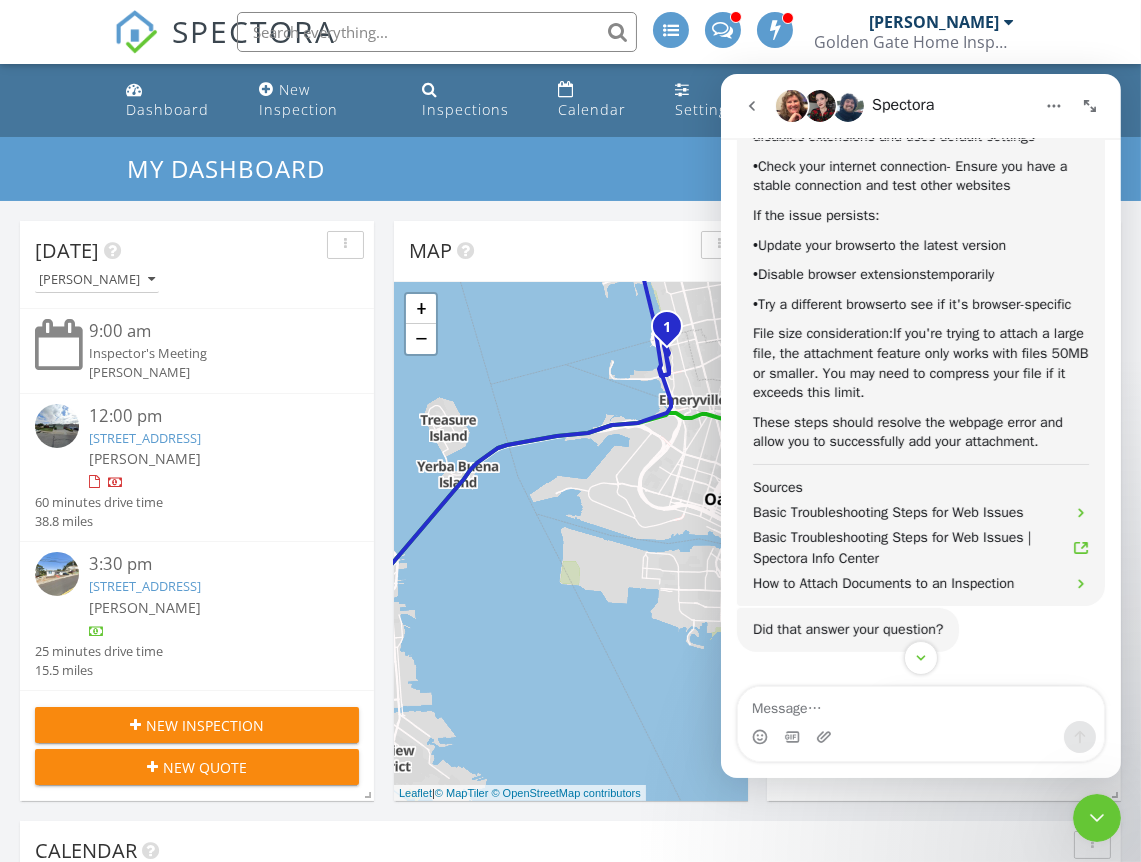scroll, scrollTop: 887, scrollLeft: 0, axis: vertical 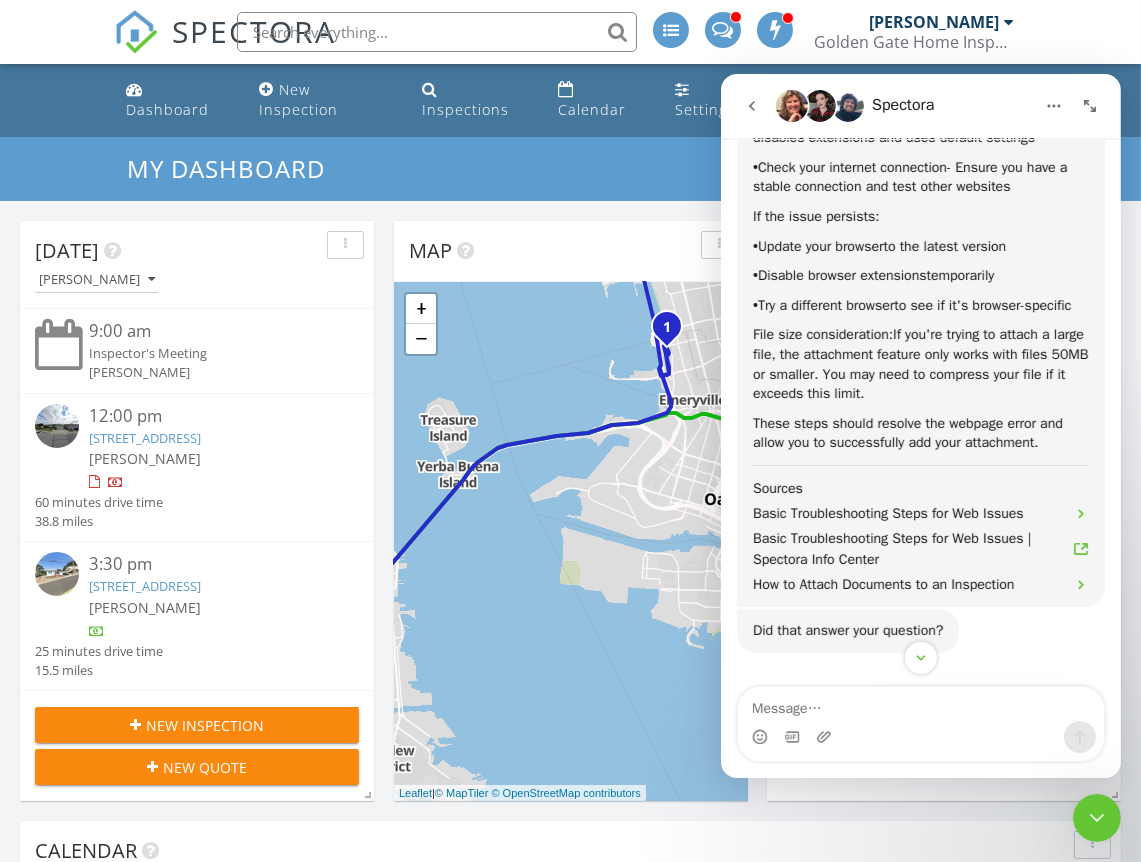 click on "Today
Jason Nagel
9:00 am
Inspector's Meeting
Jason Nagel
12:00 pm
2225 Salisbury Way, San Mateo, CA 94403
Jason Nagel
60 minutes drive time   38.8 miles       3:30 pm
331 Manor Dr, Pacifica, CA 94044
Jason Nagel
25 minutes drive time   15.5 miles       New Inspection     New Quote         Map               1 1 2 1 2 1 + − Arthur H. Breed Junior Freeway, I 680 94.3 km, 1 h 23 min Head southwest 100 m Turn right onto Redbridge Road 40 m Turn left onto Redbrdge Road 800 m Turn right onto South Lammers Road 2 km Turn left onto I 205 BUS 9 km Continue onto Arthur H. Breed Junior Freeway (I 580) 20 km Take exit 51 towards CA 84 500 m Turn left onto Isabel Avenue (CA 84) 8 km Continue onto Vallecitos Road (CA 84) 8 km Keep left towards I 680 South: Fremont 900 m 0 m" at bounding box center [570, 1011] 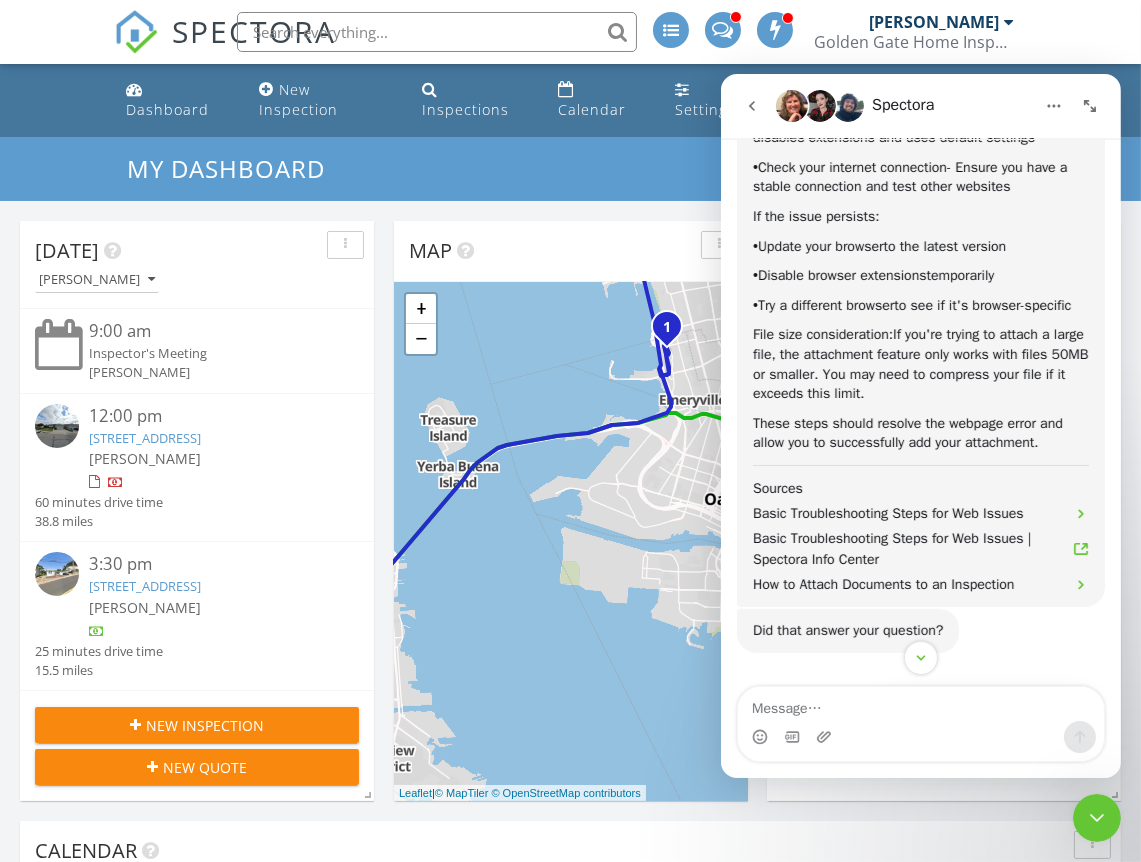 scroll, scrollTop: 0, scrollLeft: 0, axis: both 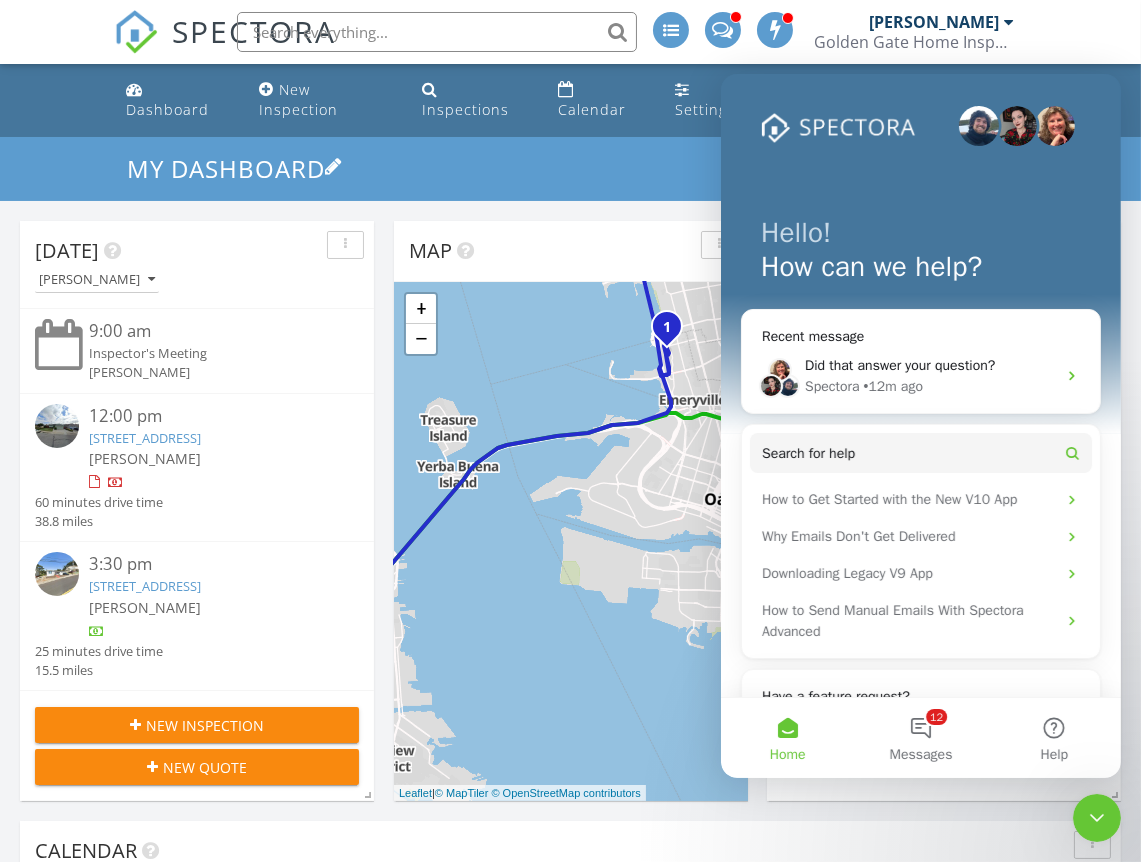 click on "My Dashboard" at bounding box center (570, 168) 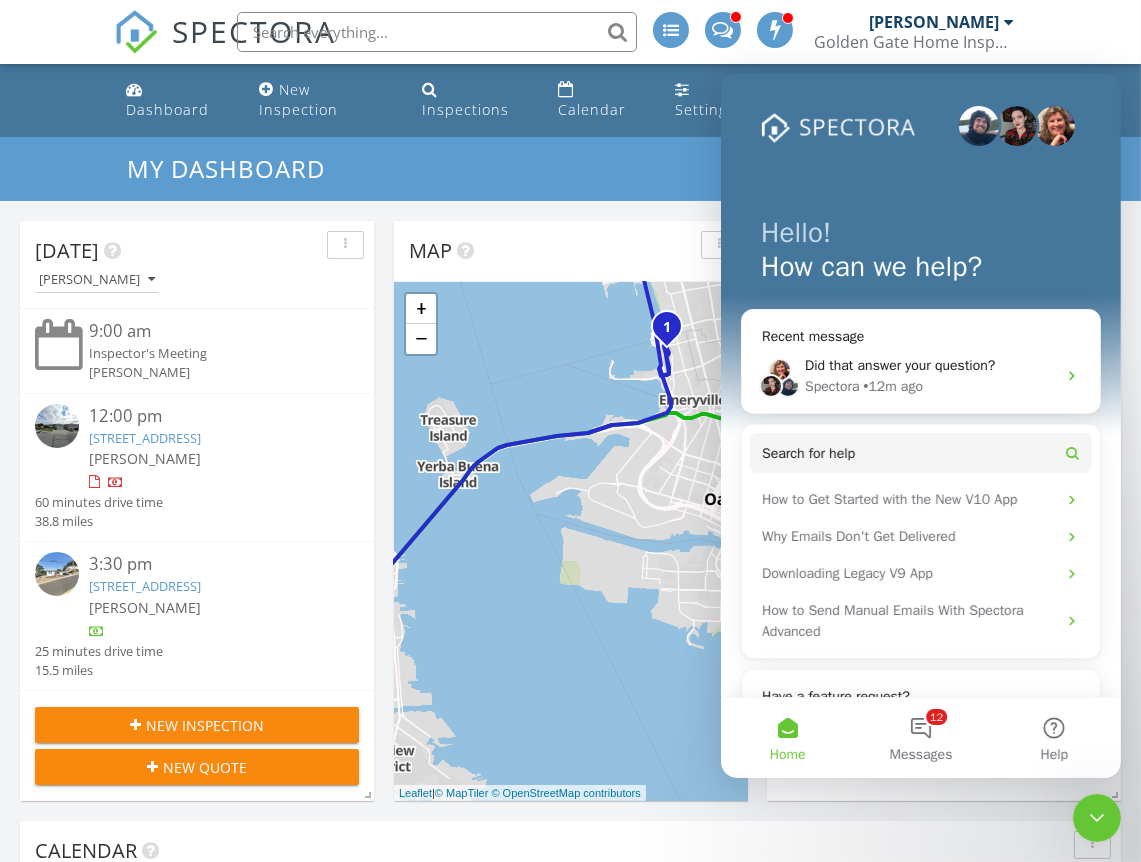 scroll, scrollTop: 0, scrollLeft: 0, axis: both 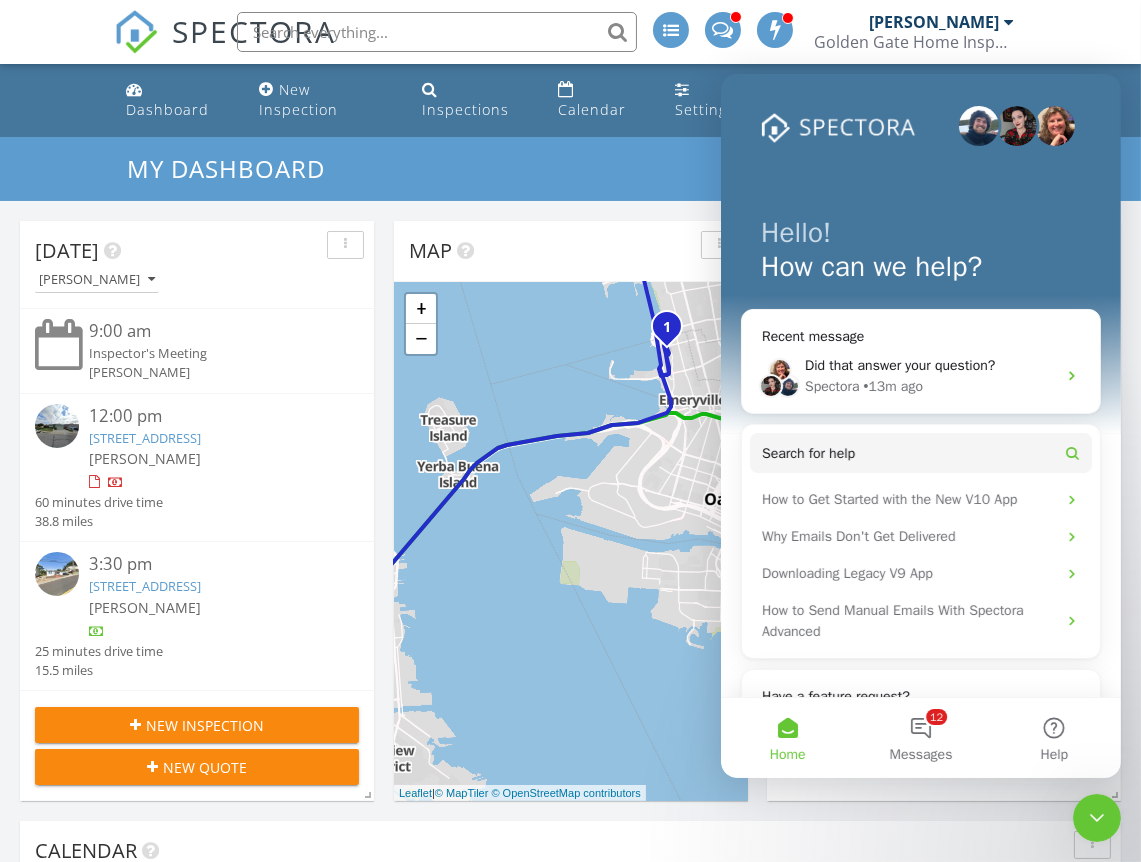 click on "[PERSON_NAME]" at bounding box center [210, 372] 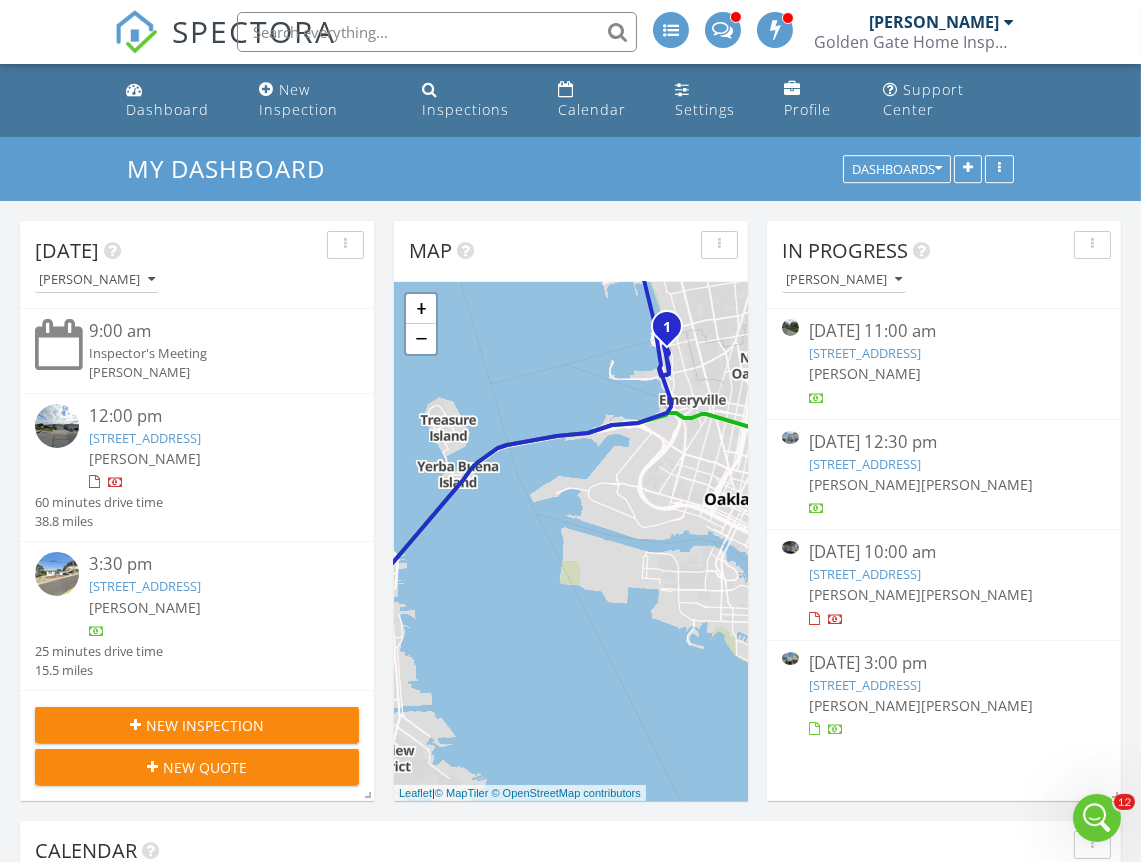 scroll, scrollTop: 0, scrollLeft: 0, axis: both 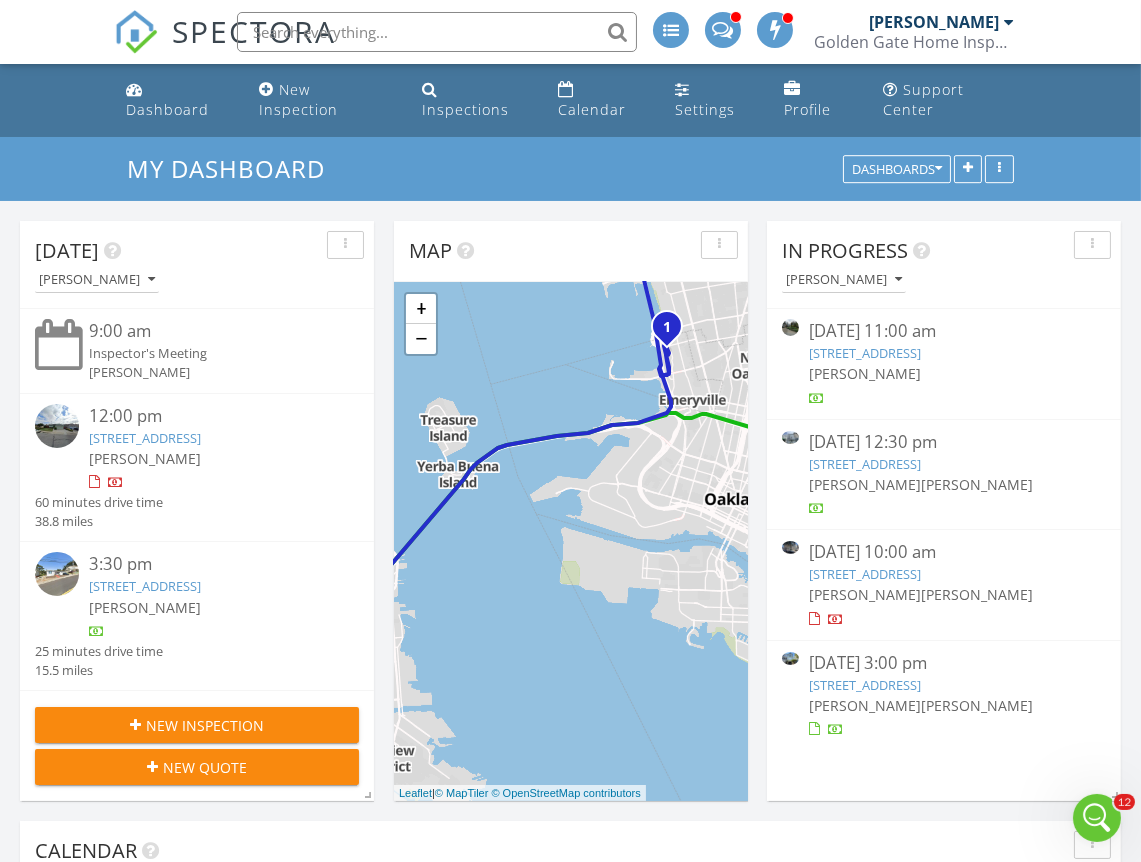 click on "935 Grizzly Peak Blvd, Berkeley, CA 94708" at bounding box center (865, 353) 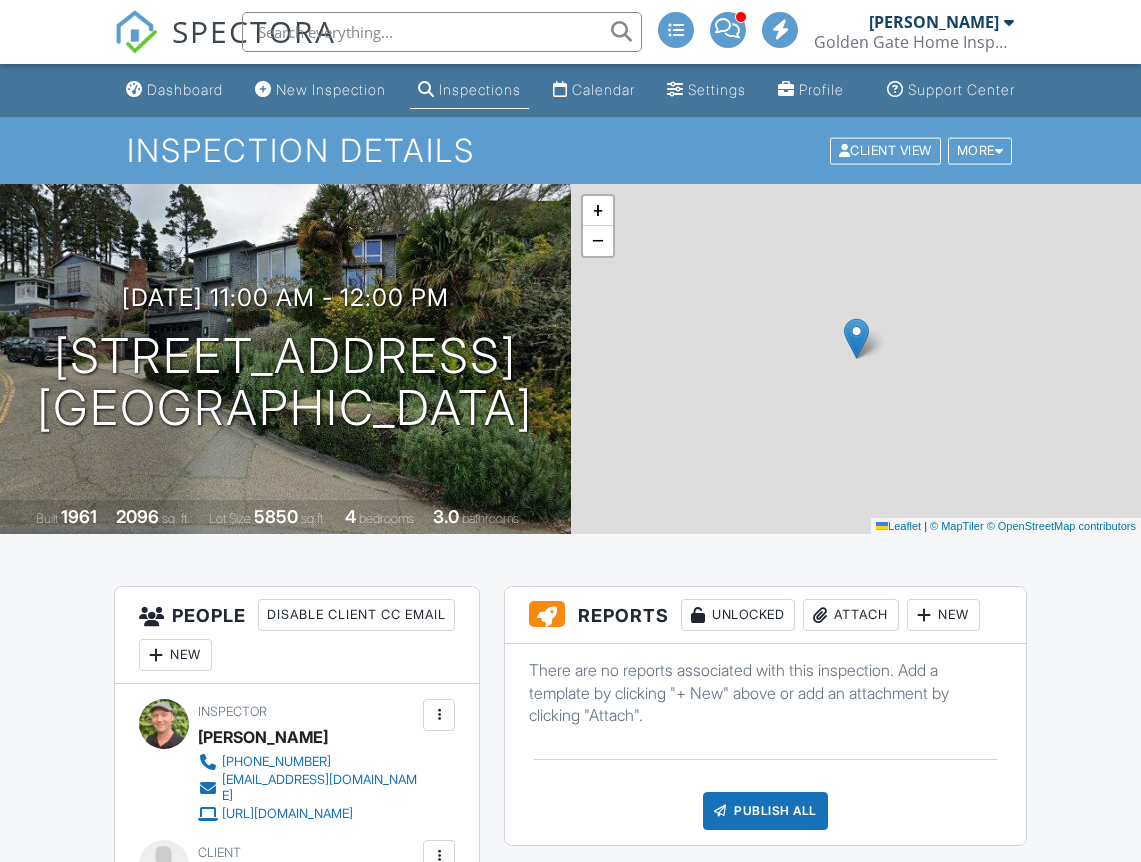 scroll, scrollTop: 0, scrollLeft: 0, axis: both 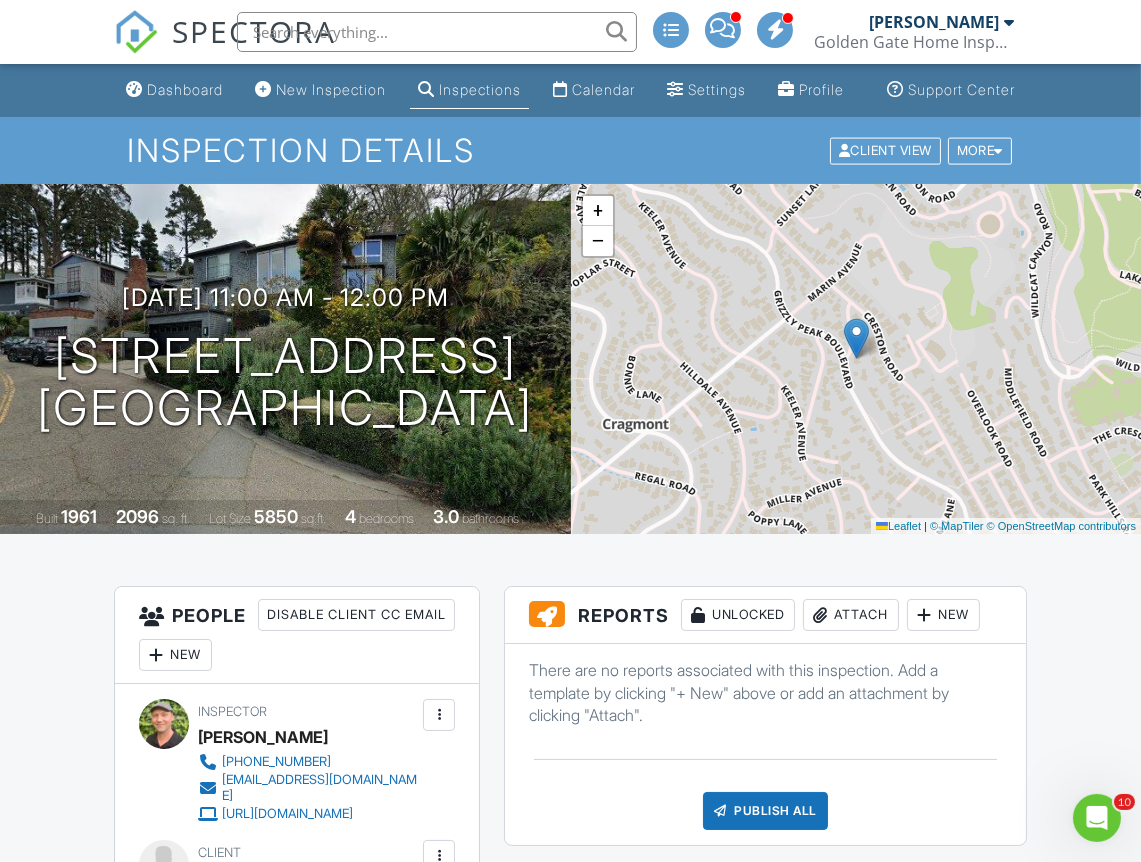 click on "Attach" at bounding box center [851, 615] 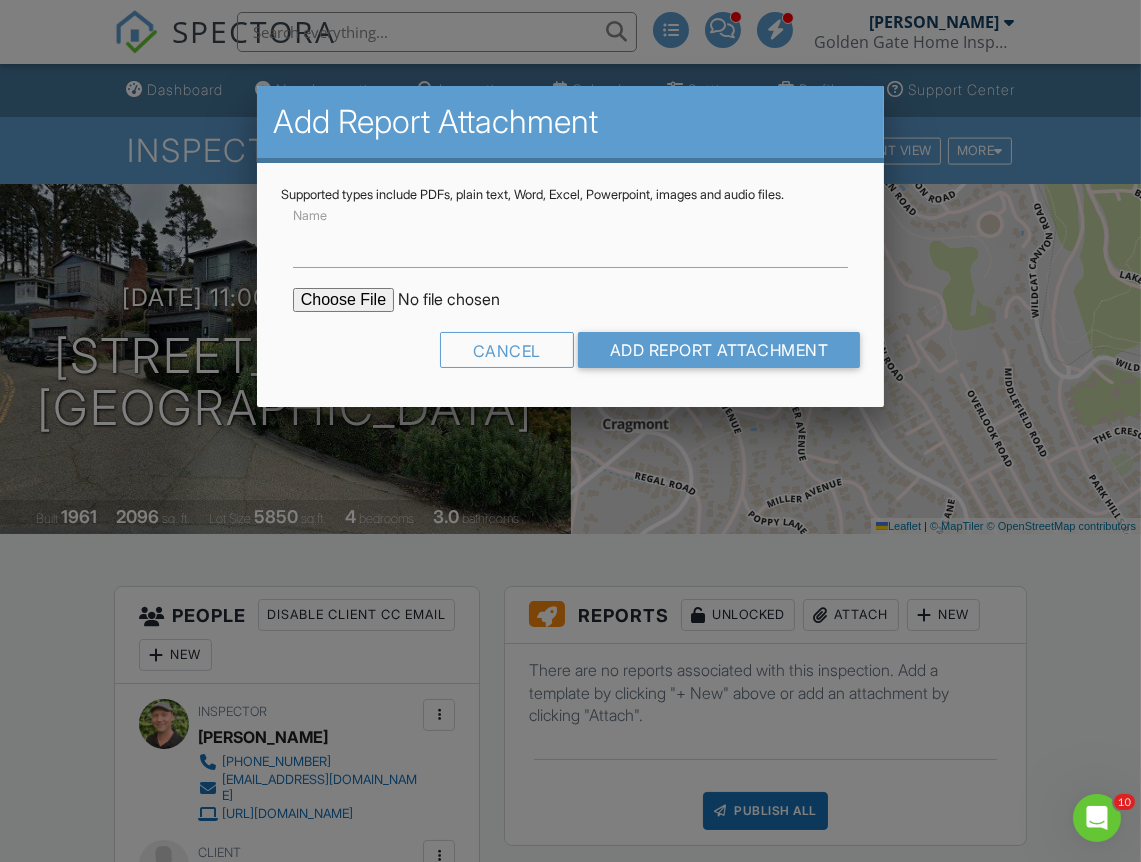 click at bounding box center (463, 300) 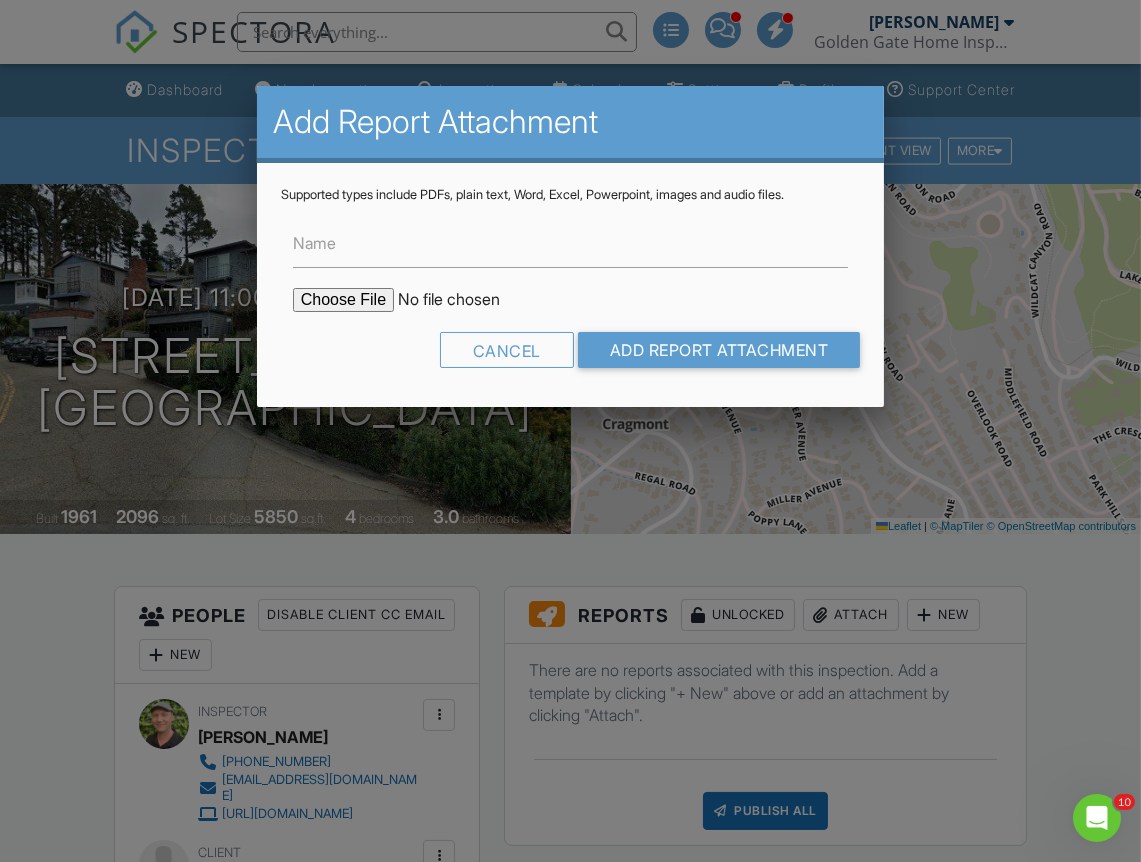 type on "C:\fakepath\935-Grizzly-Peak-Blvd-WDO-Report-and-Work-Order.pdf" 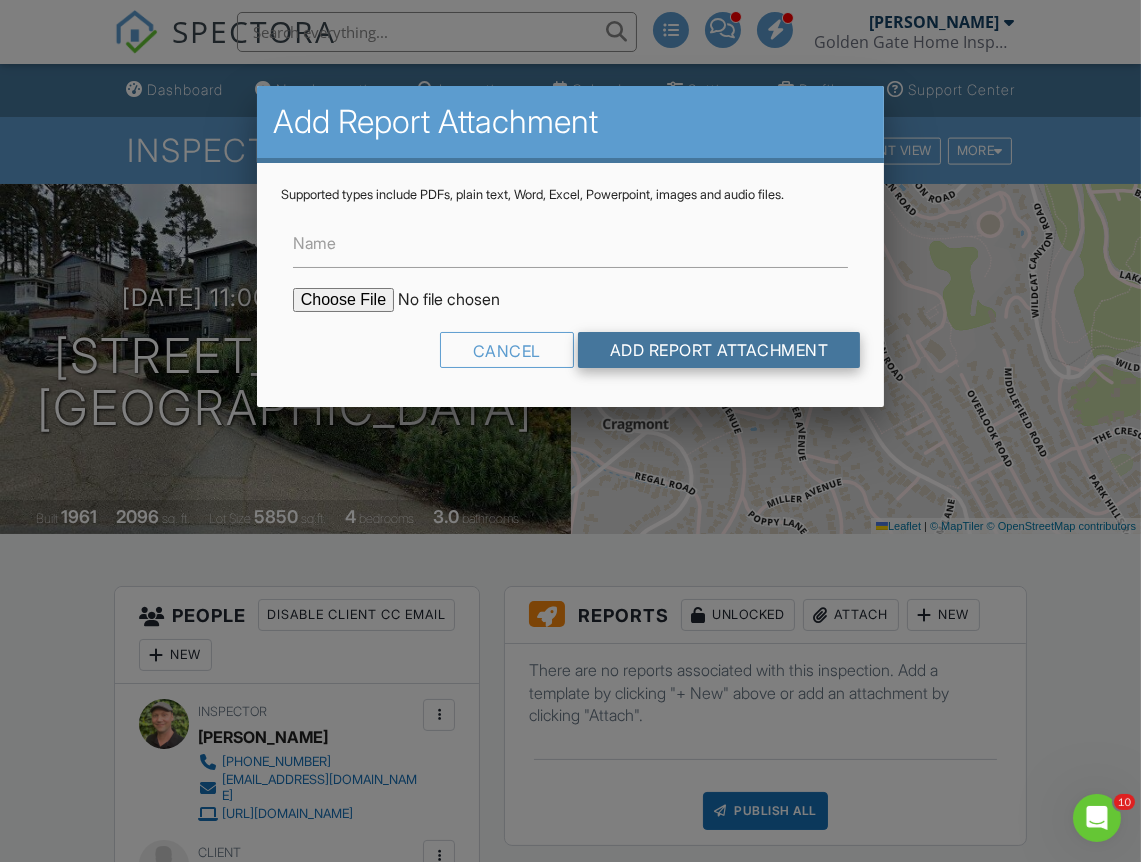 click on "Add Report Attachment" at bounding box center [719, 350] 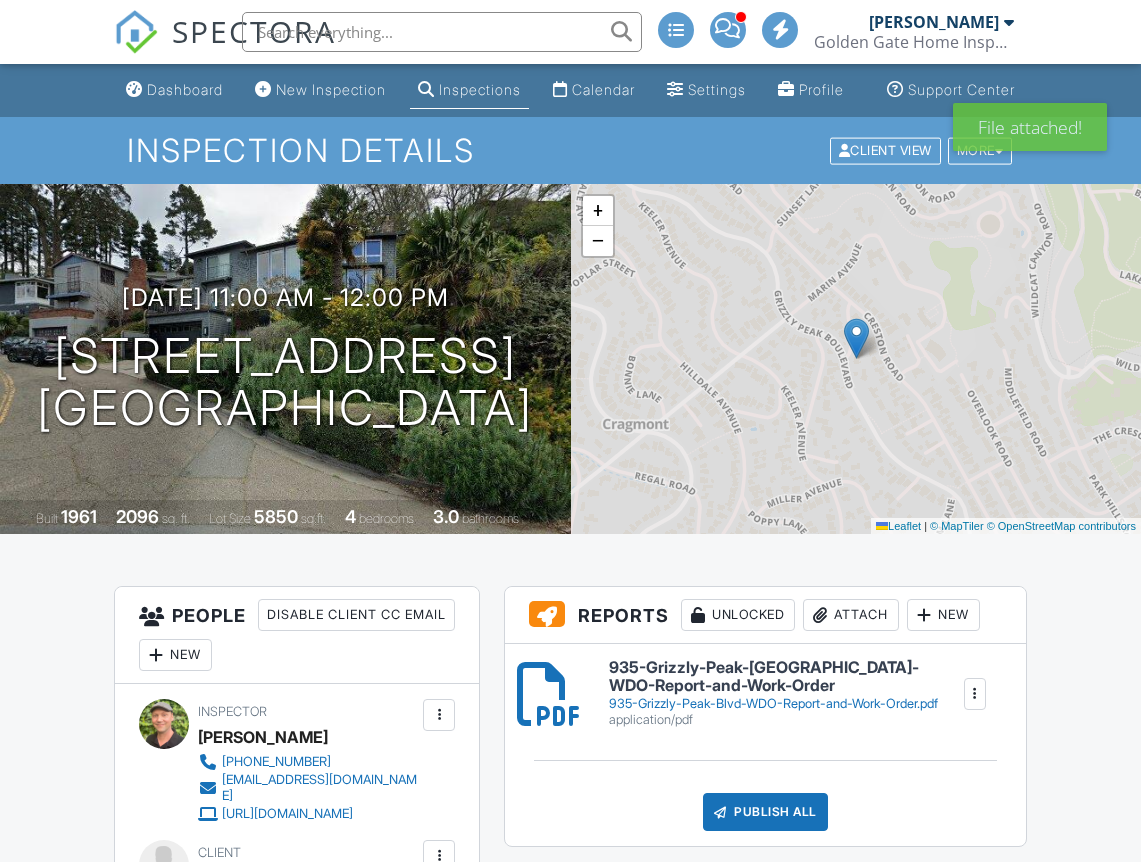 scroll, scrollTop: 0, scrollLeft: 0, axis: both 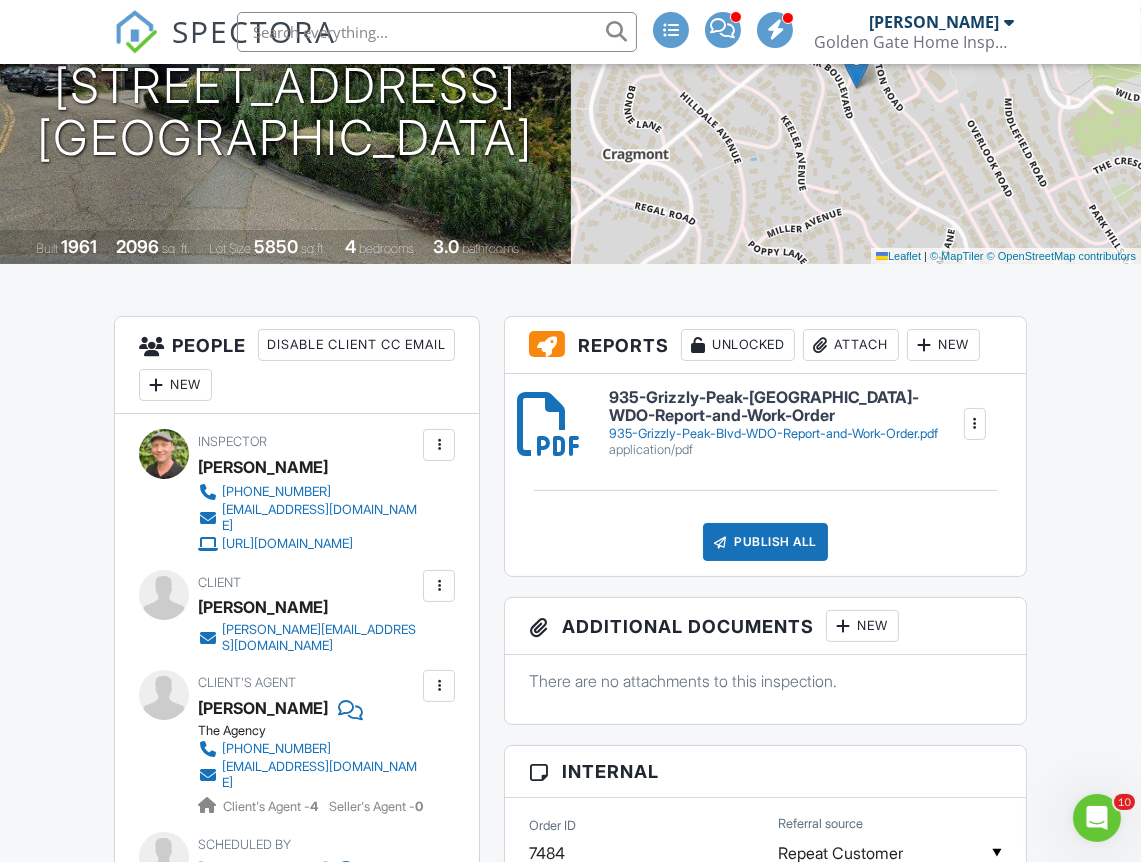 click on "935-Grizzly-Peak-Blvd-WDO-Report-and-Work-Order.pdf" at bounding box center (785, 434) 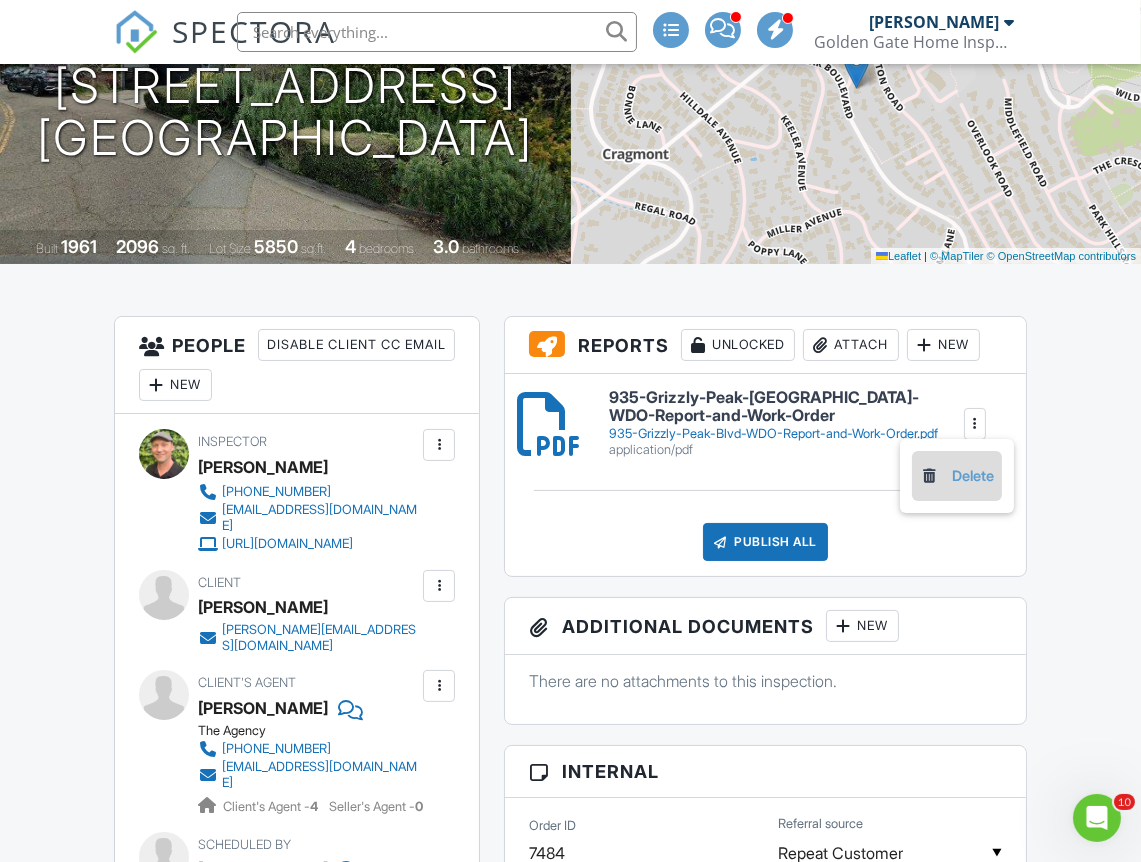 click on "Delete" at bounding box center [957, 476] 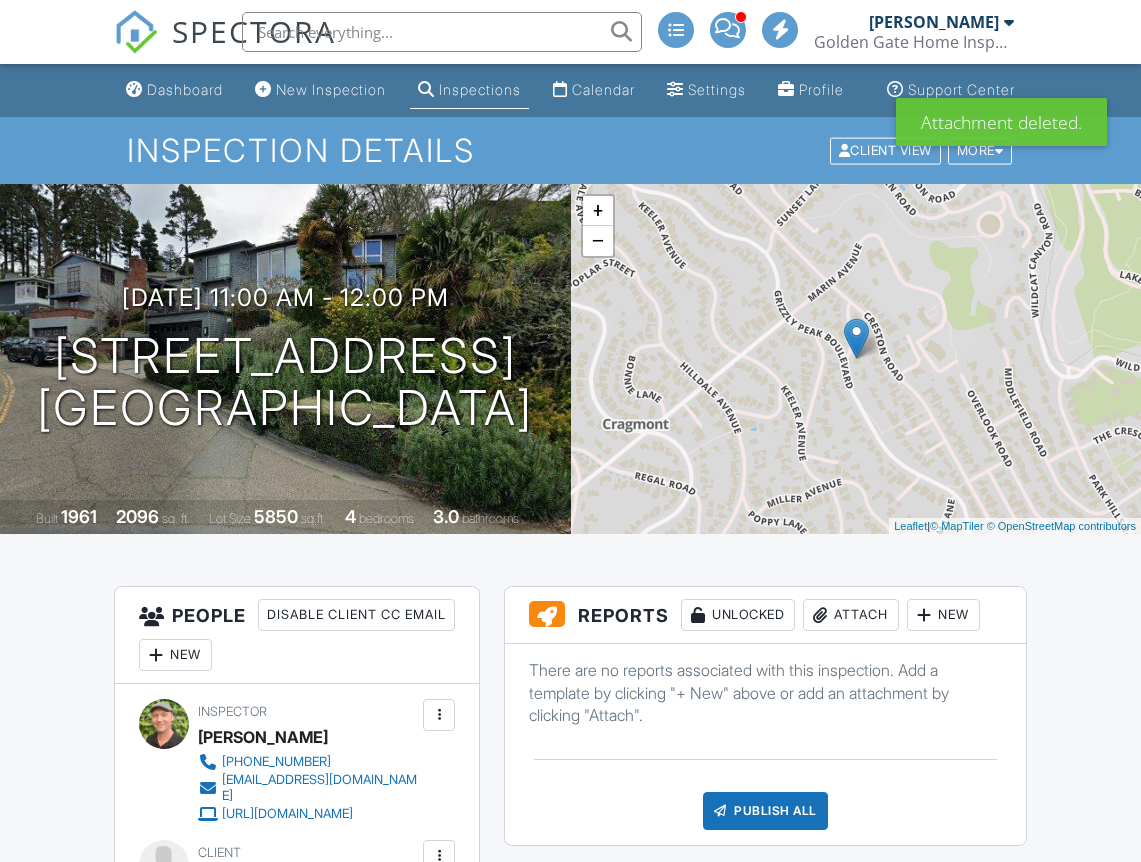 scroll, scrollTop: 0, scrollLeft: 0, axis: both 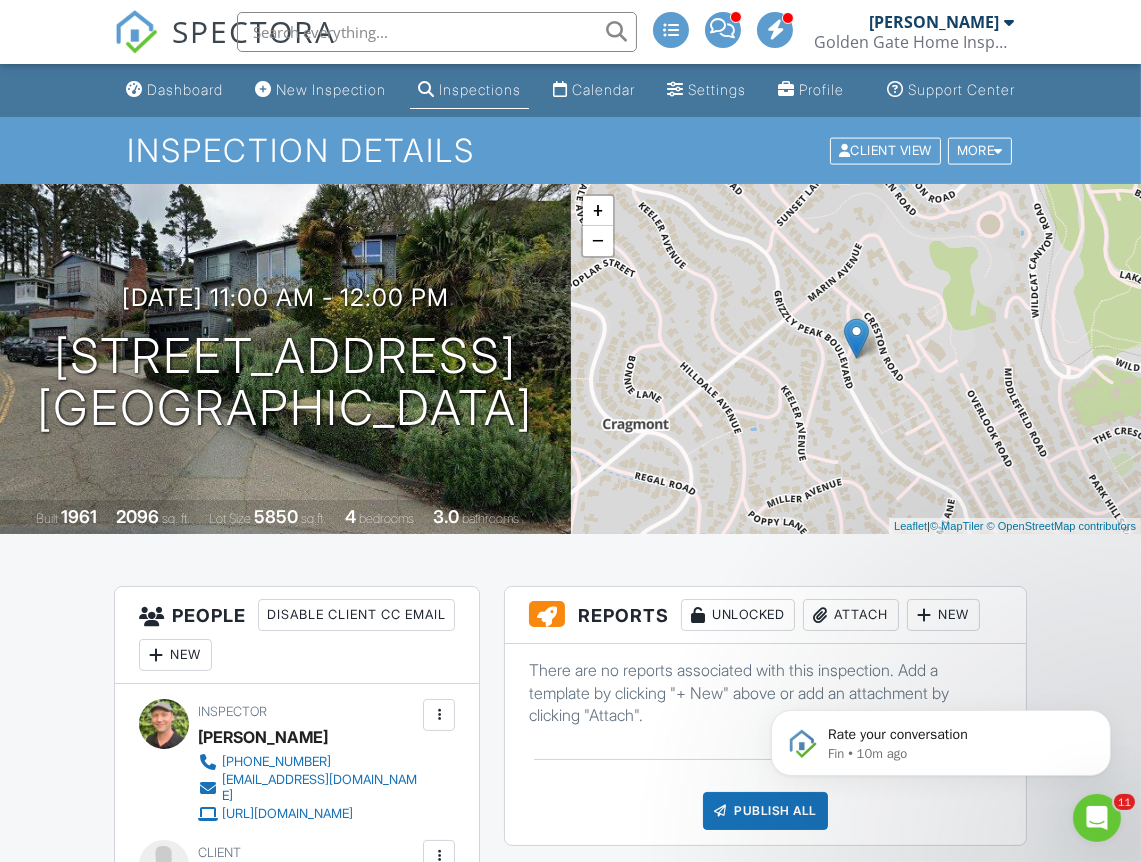 click on "Attach" at bounding box center (851, 615) 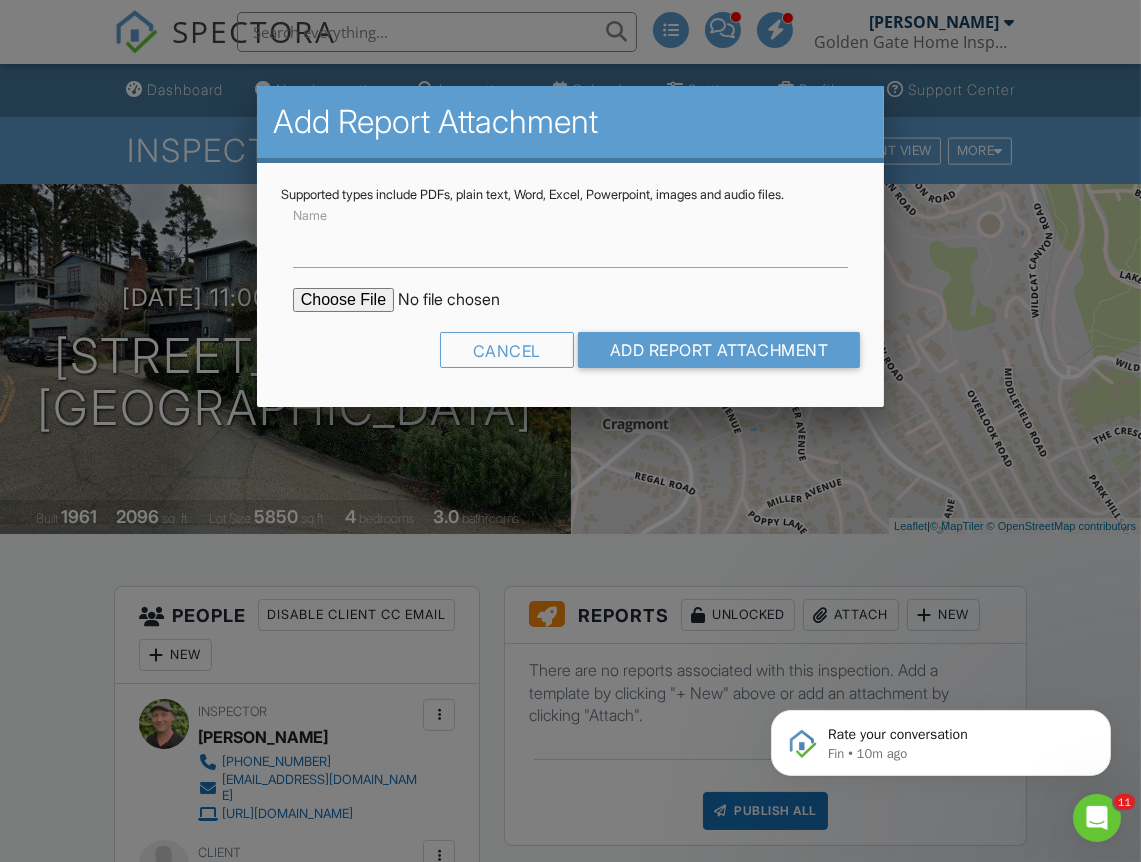 click at bounding box center [463, 300] 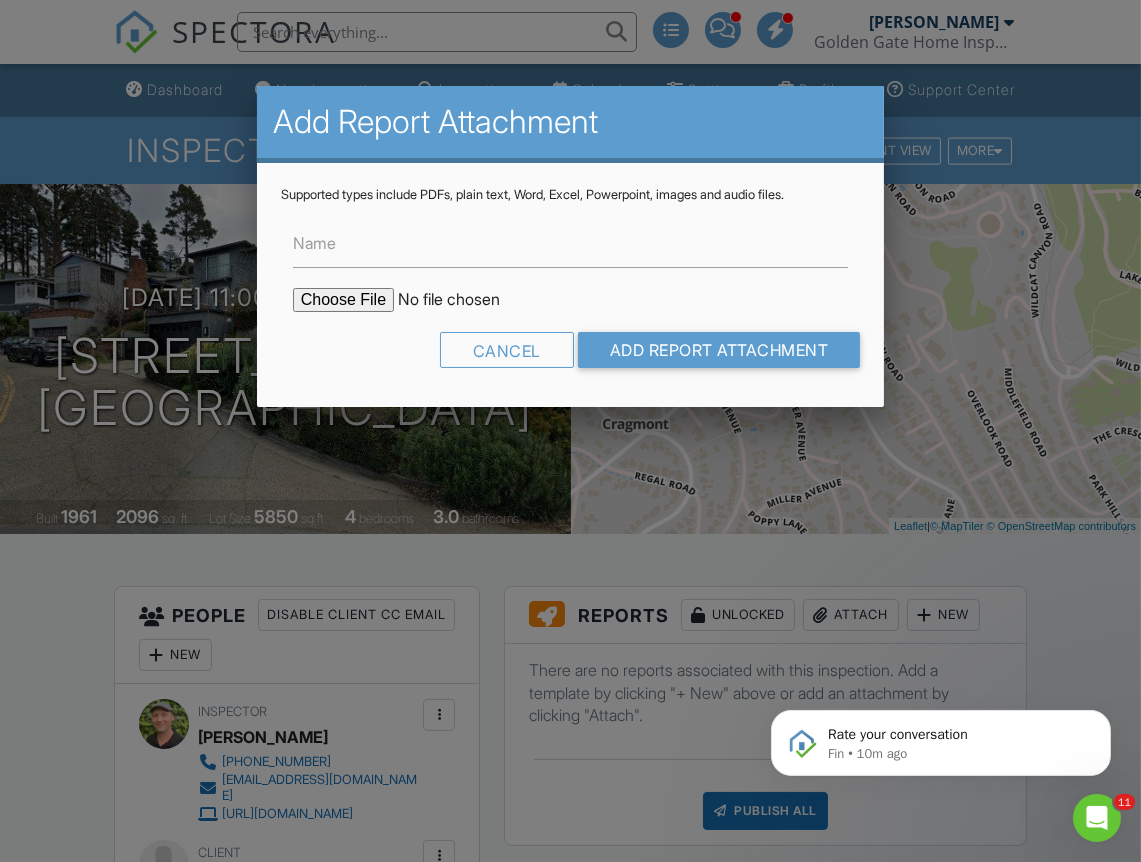 type on "C:\fakepath\935-Grizzly-Peak-Blvd-WDO-Report-and-Work-Order.pdf" 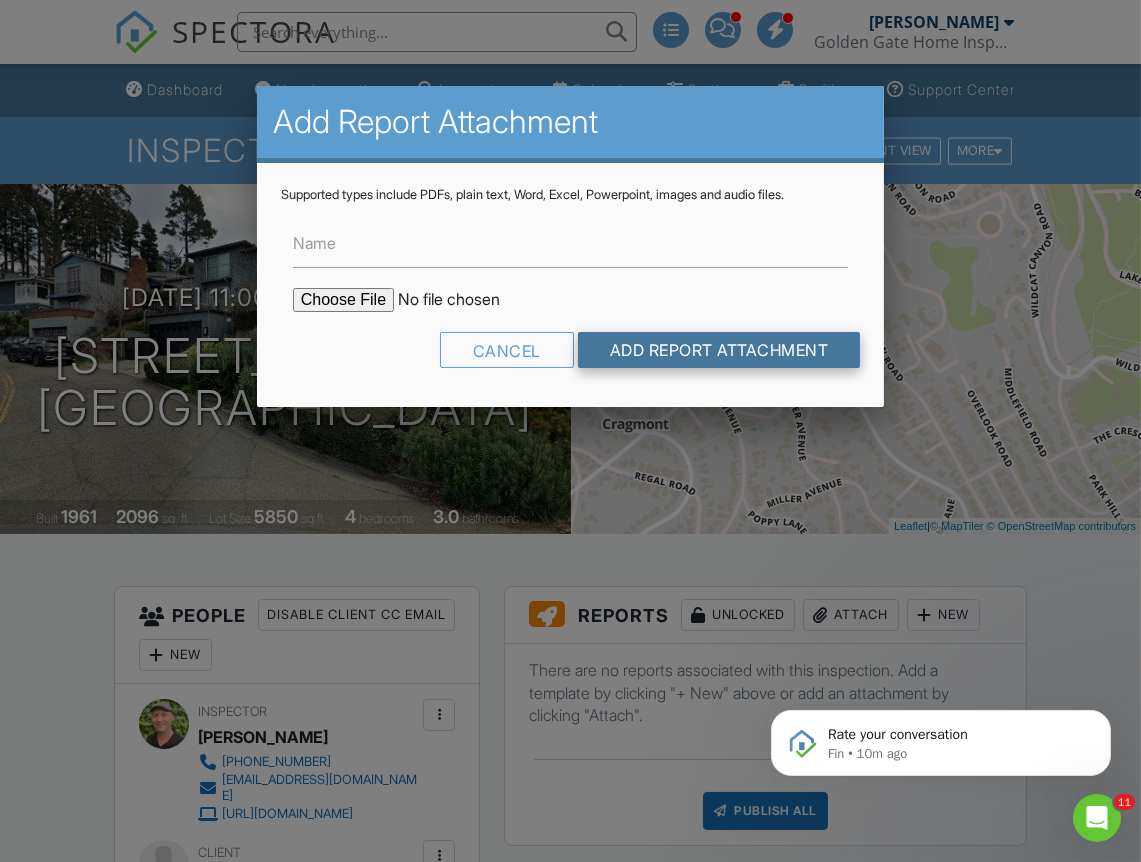 click on "Add Report Attachment" at bounding box center (719, 350) 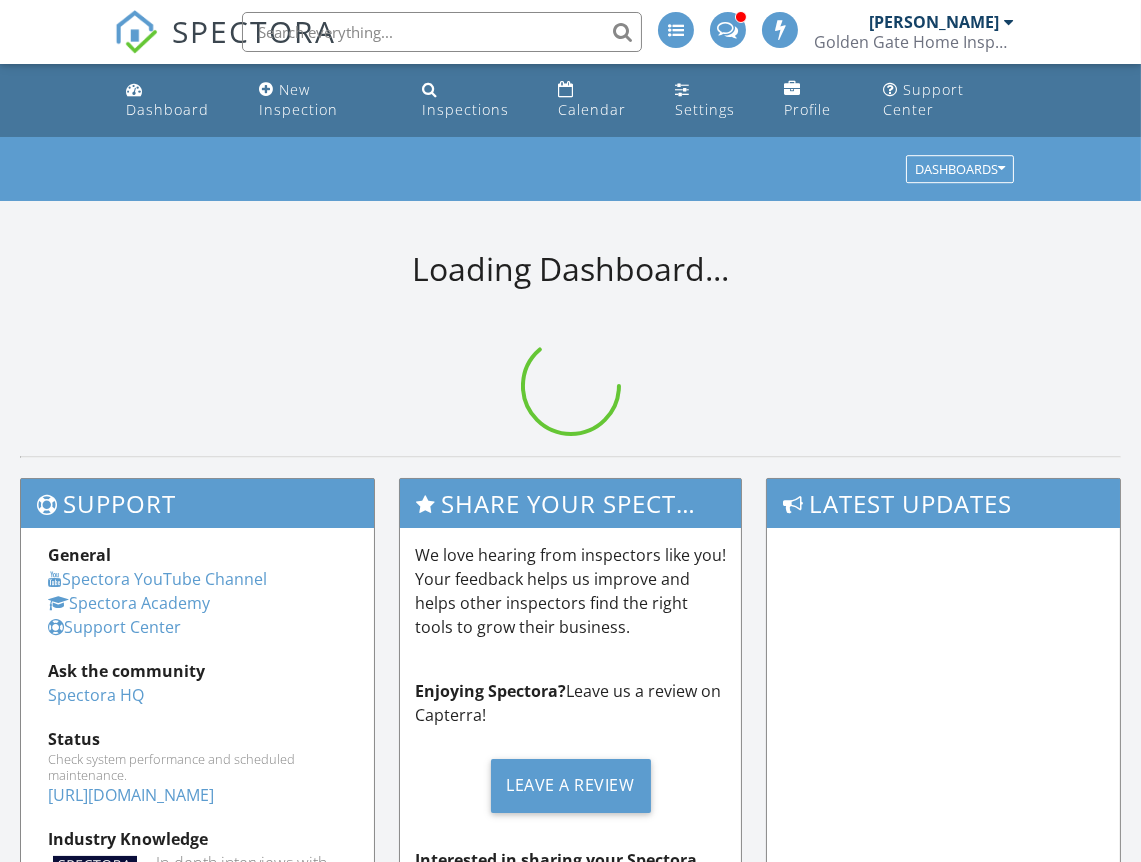 scroll, scrollTop: 0, scrollLeft: 0, axis: both 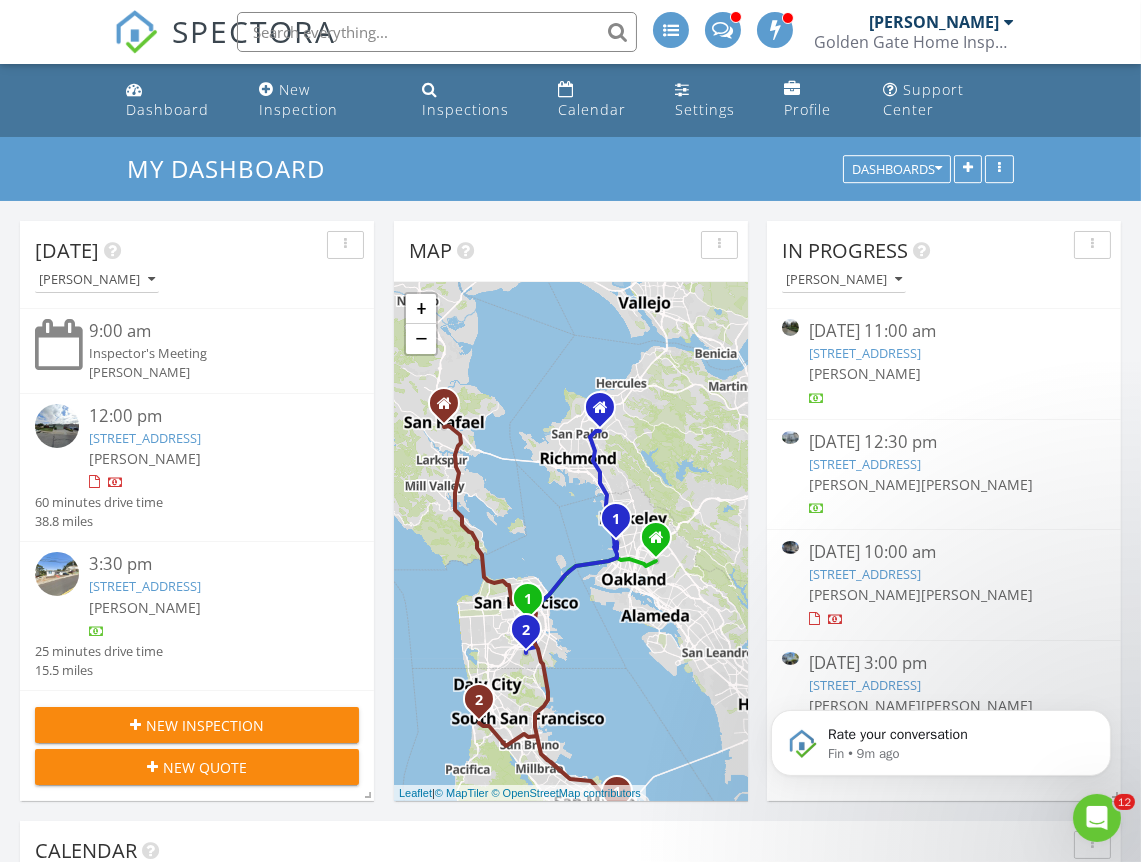 click on "935 Grizzly Peak Blvd, Berkeley, CA 94708" at bounding box center (865, 353) 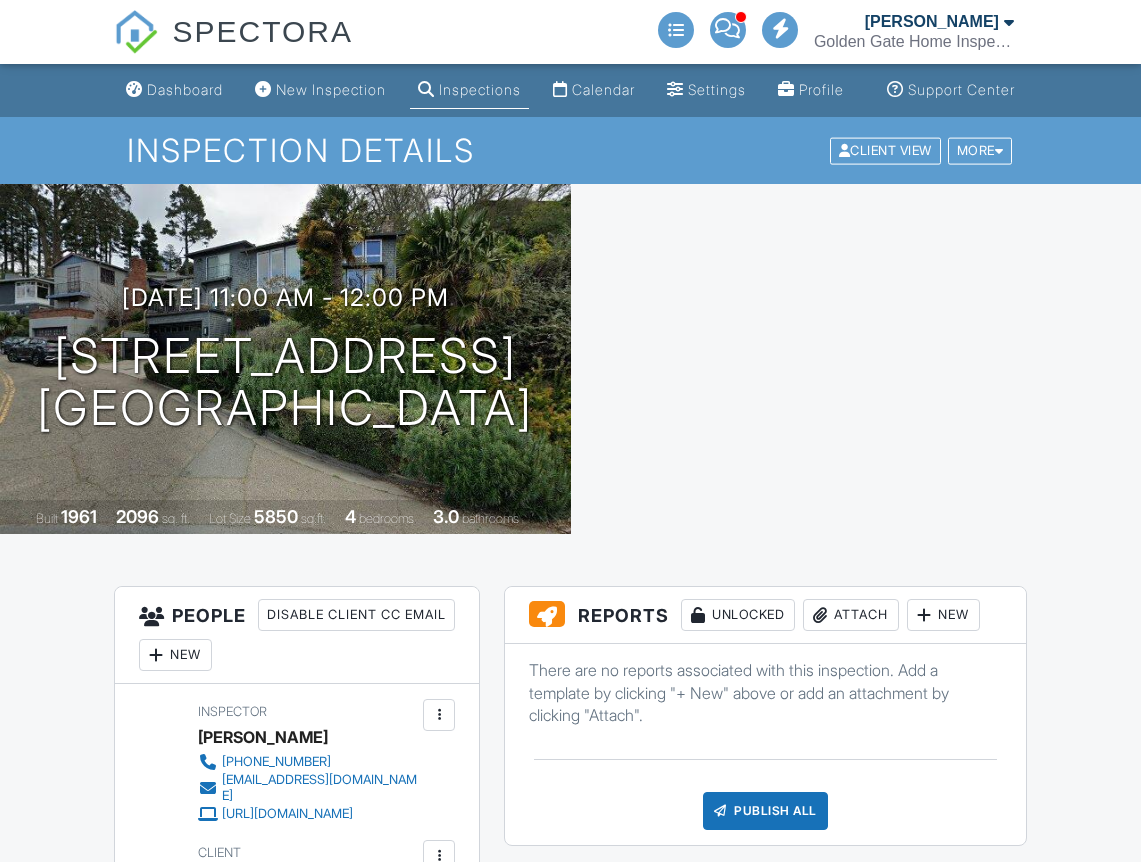 scroll, scrollTop: 0, scrollLeft: 0, axis: both 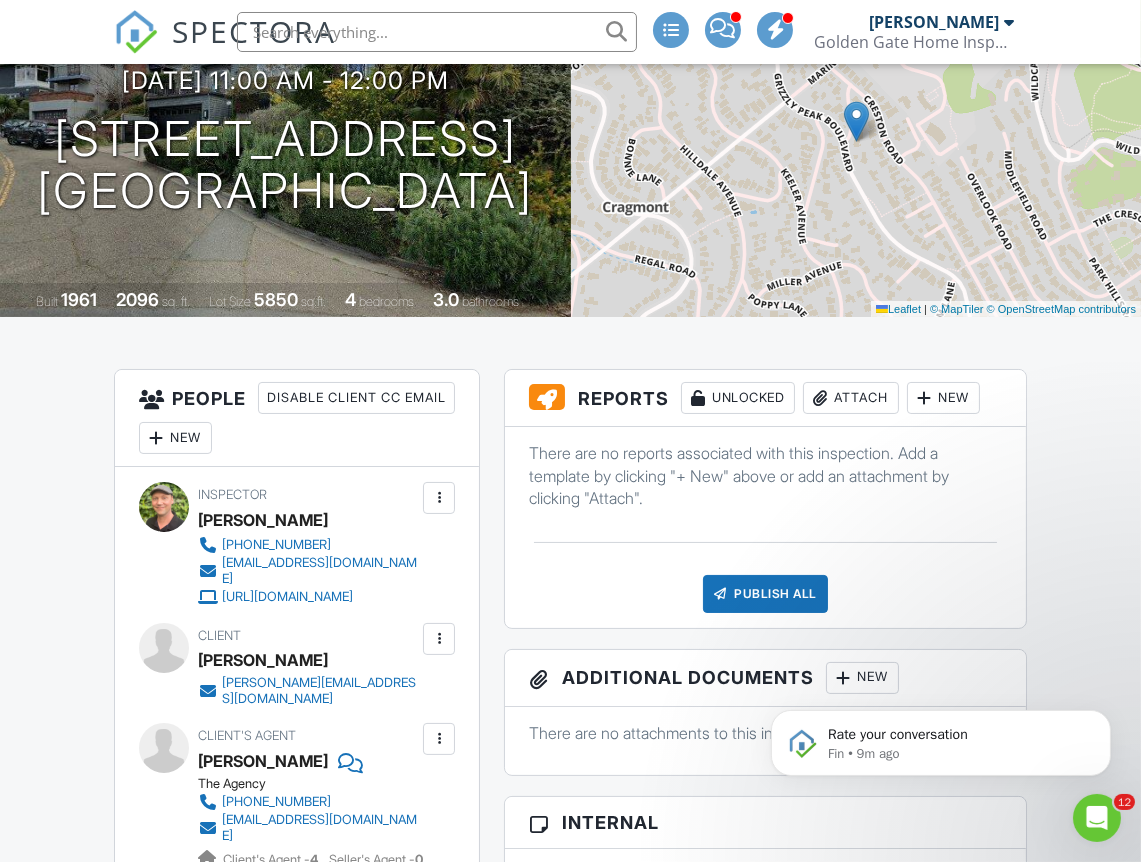 click on "Attach" at bounding box center [851, 398] 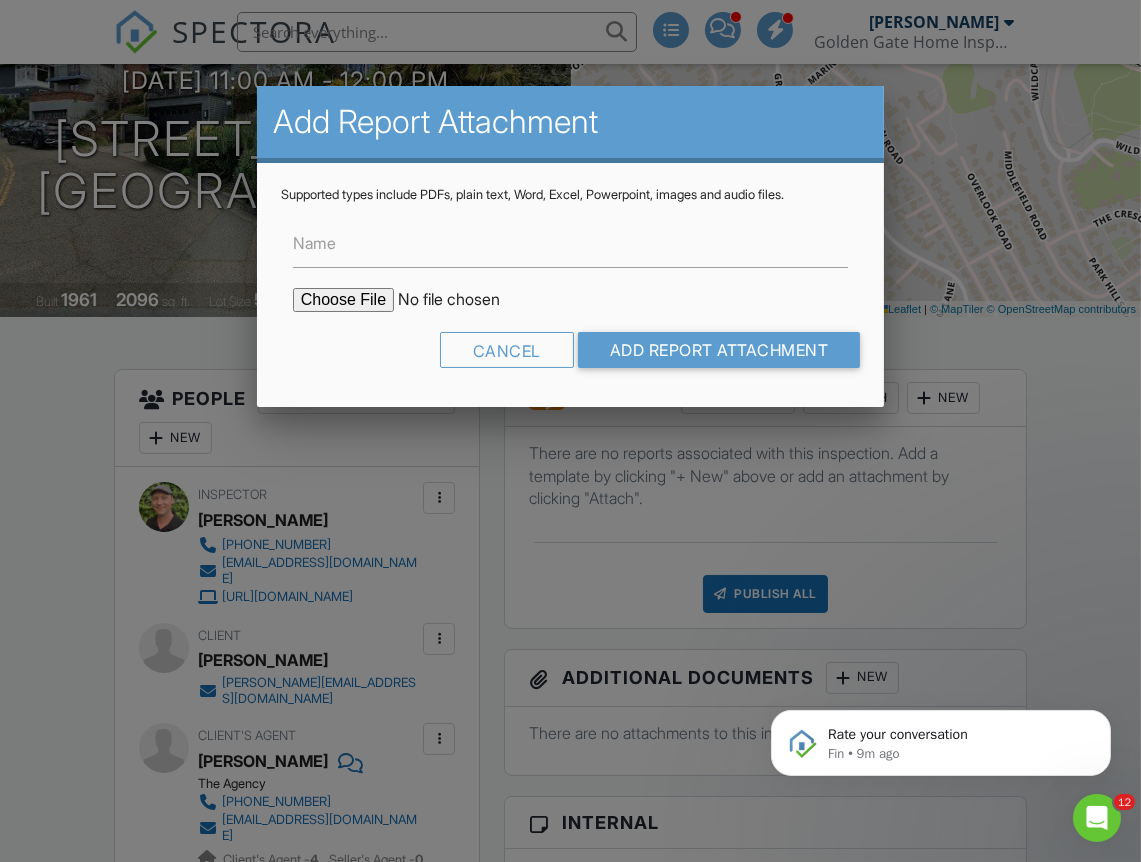 click at bounding box center [463, 300] 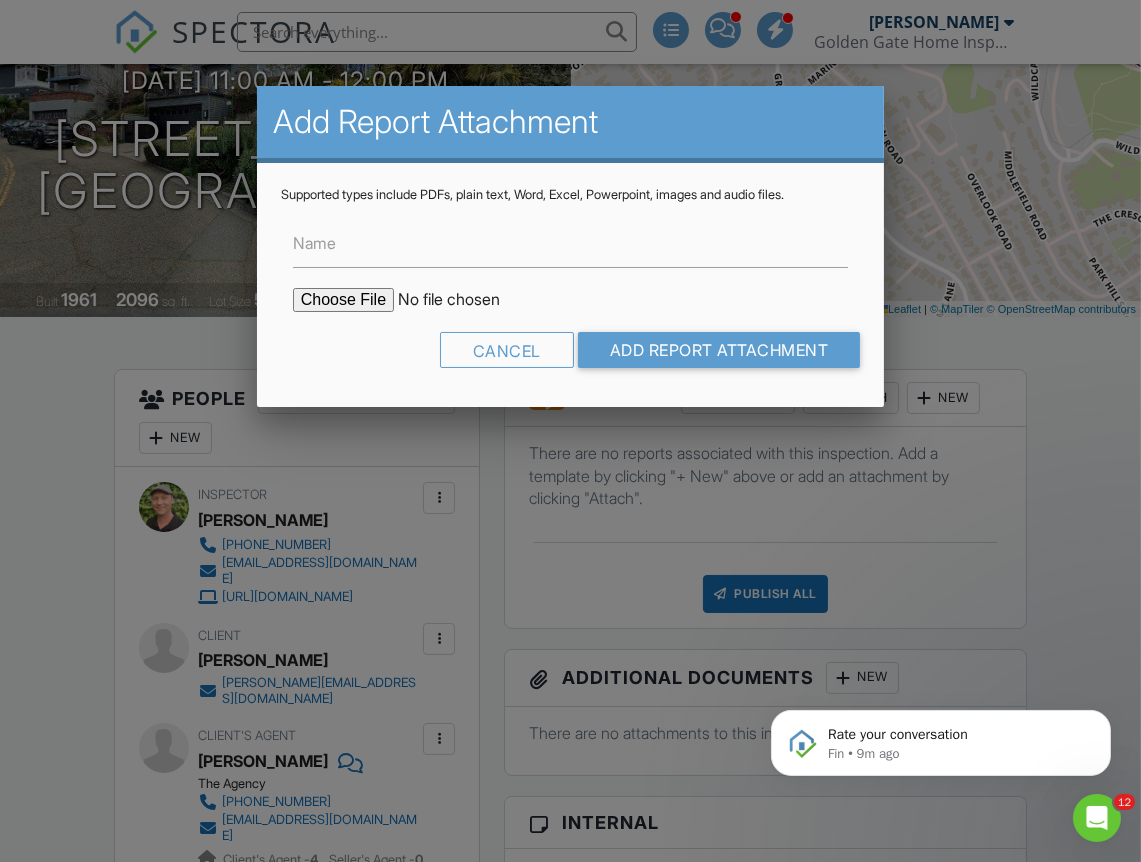 type on "C:\fakepath\935-Grizzly-Peak-Blvd-WDO-Report-and-Work-Order.pdf" 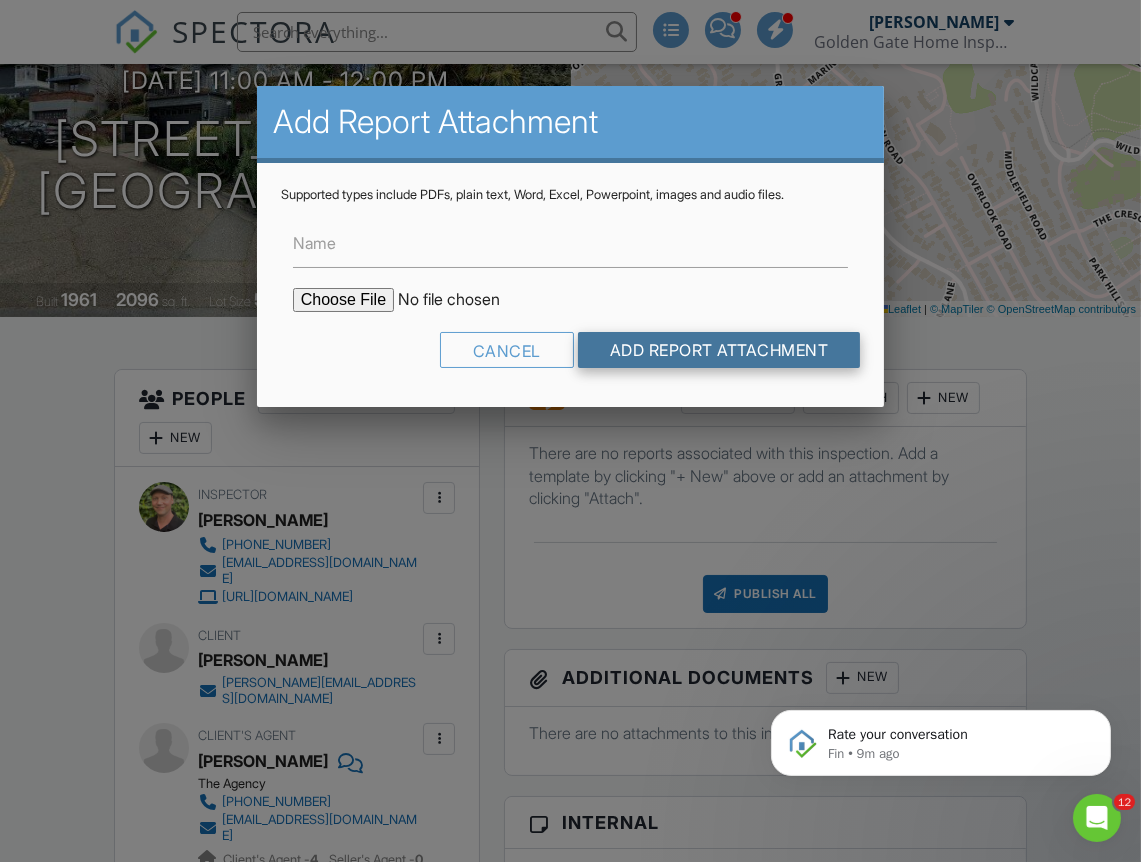 click on "Add Report Attachment" at bounding box center (719, 350) 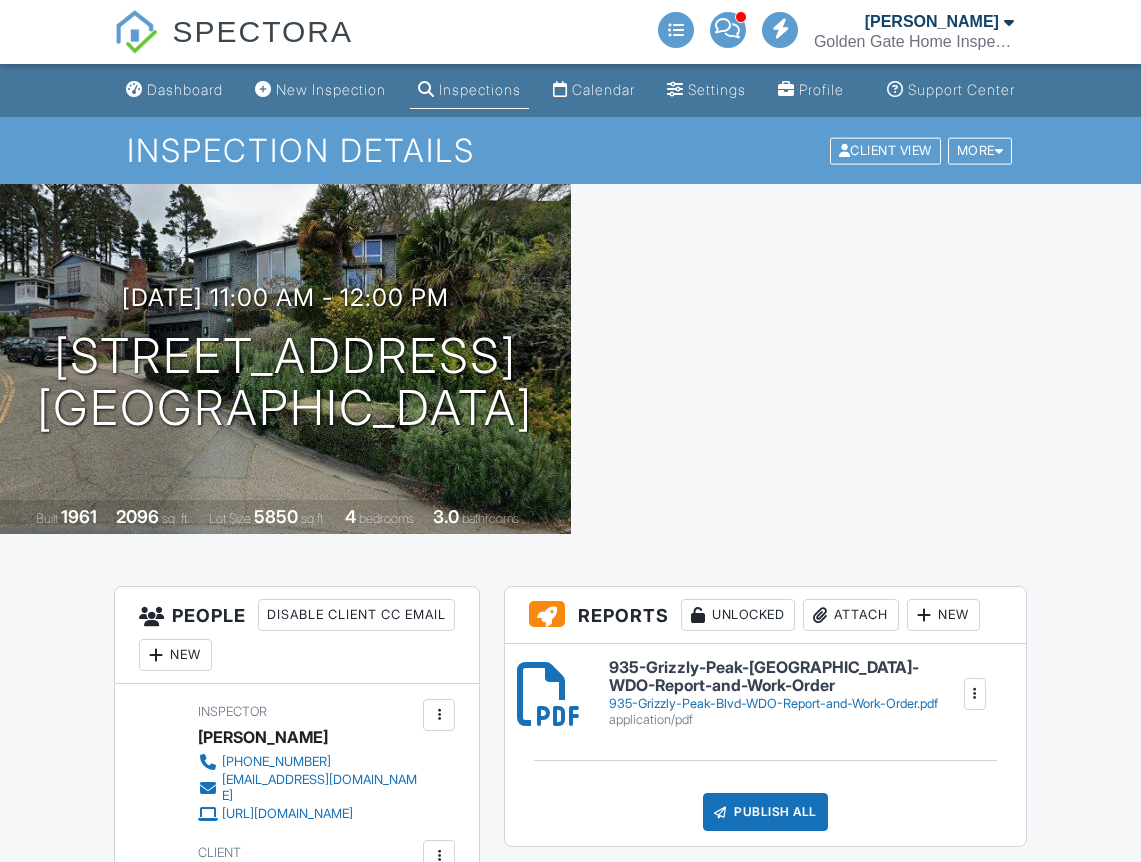 scroll, scrollTop: 0, scrollLeft: 0, axis: both 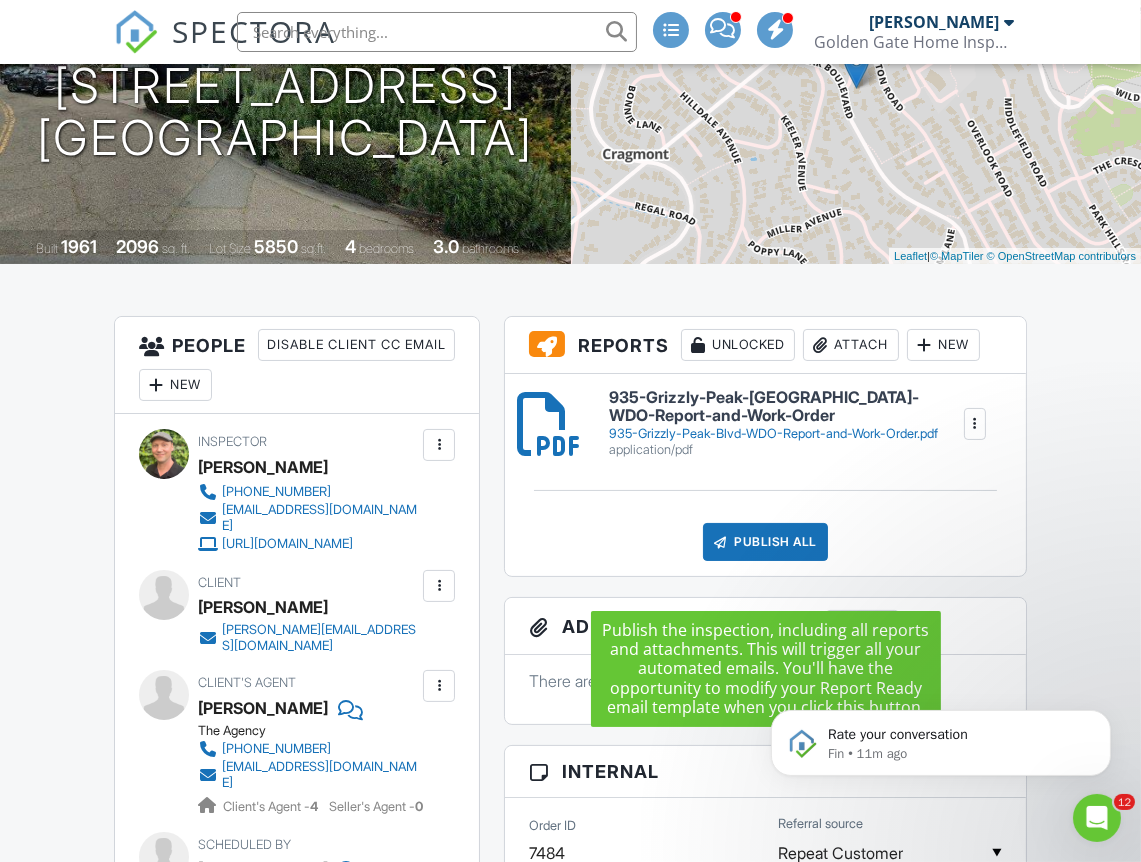 click on "Publish All" at bounding box center (765, 542) 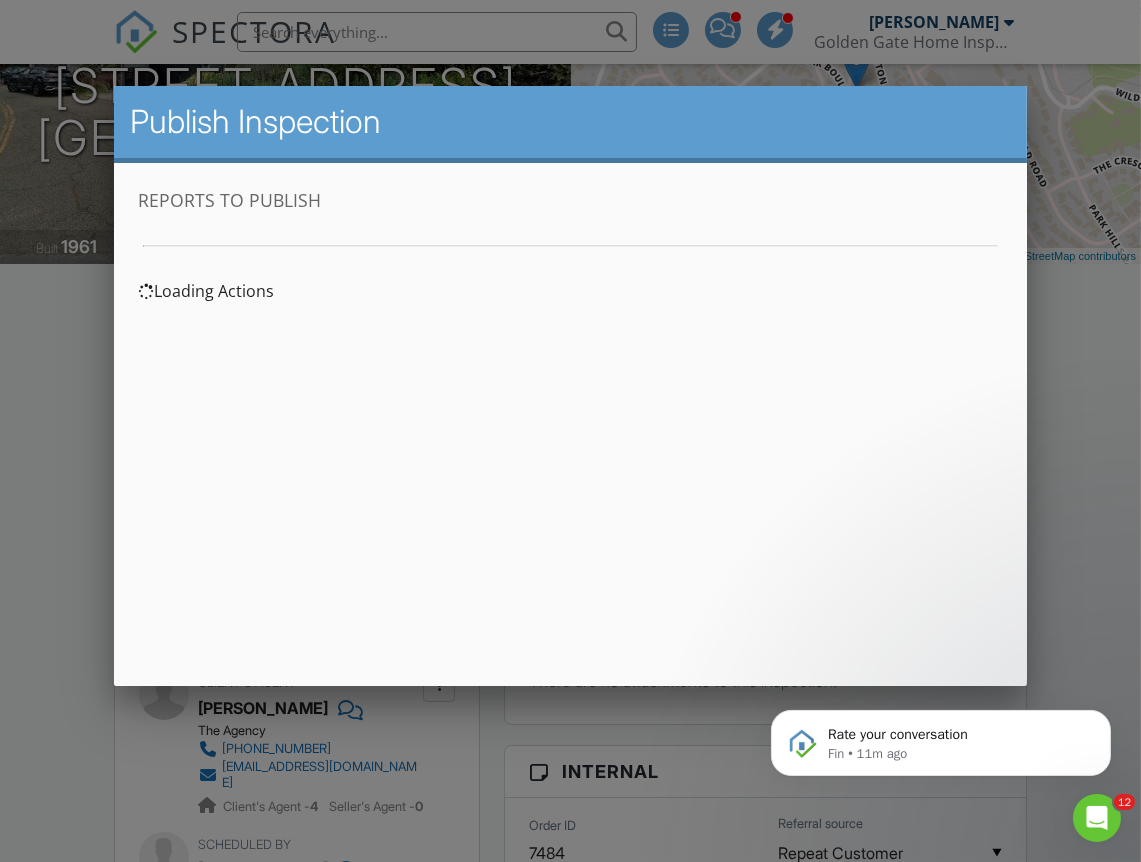 scroll, scrollTop: 0, scrollLeft: 0, axis: both 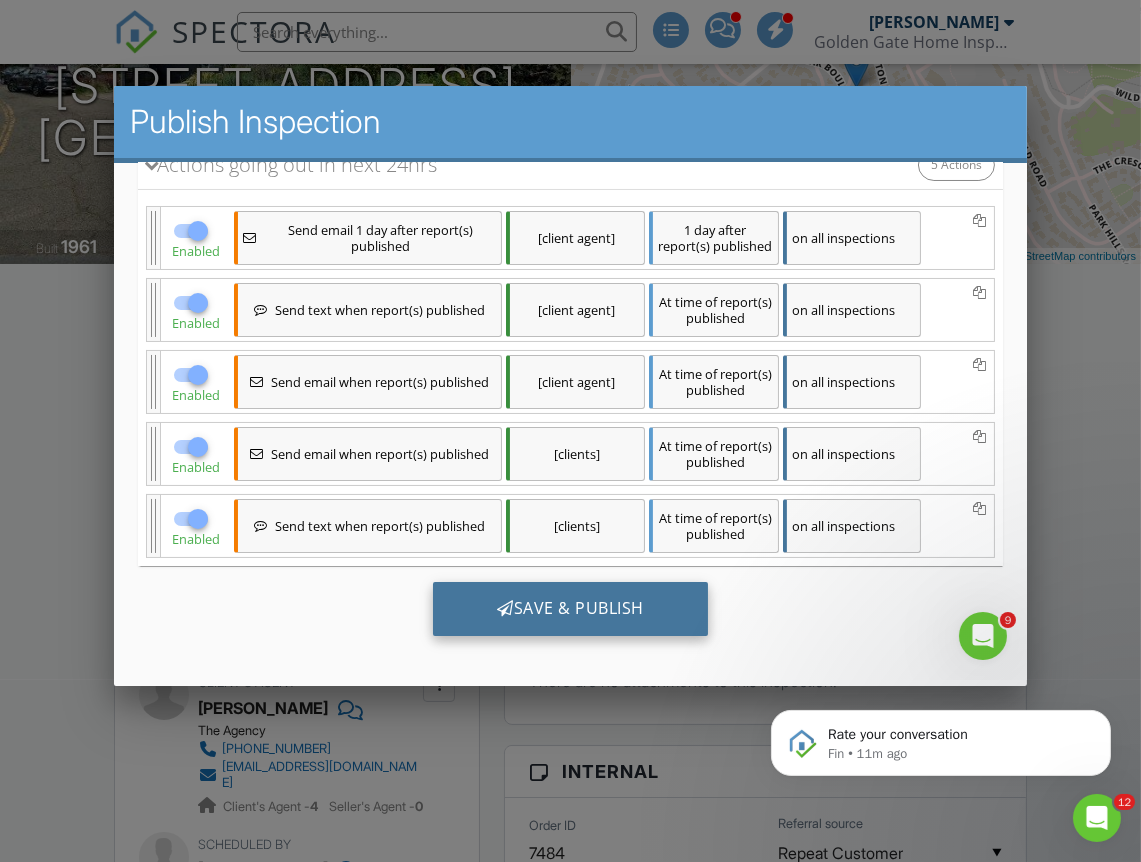 click on "Save & Publish" at bounding box center (570, 609) 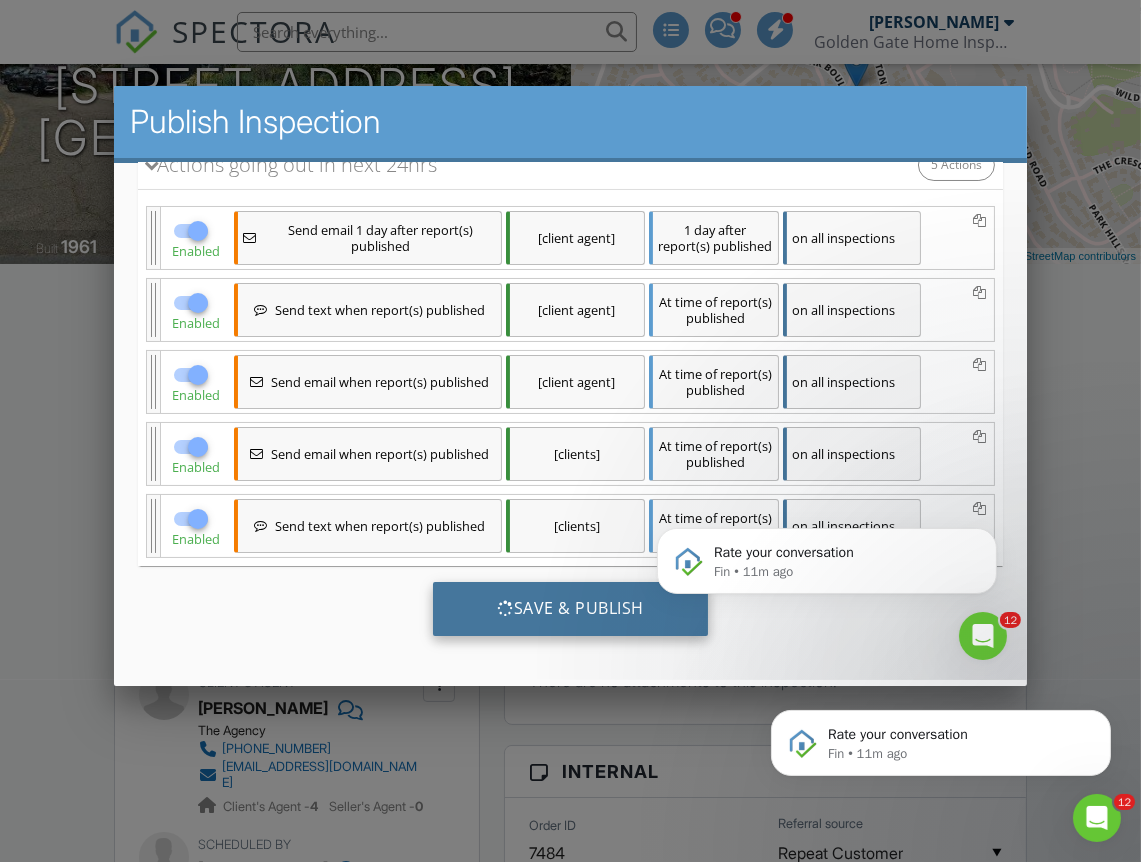 scroll, scrollTop: 0, scrollLeft: 0, axis: both 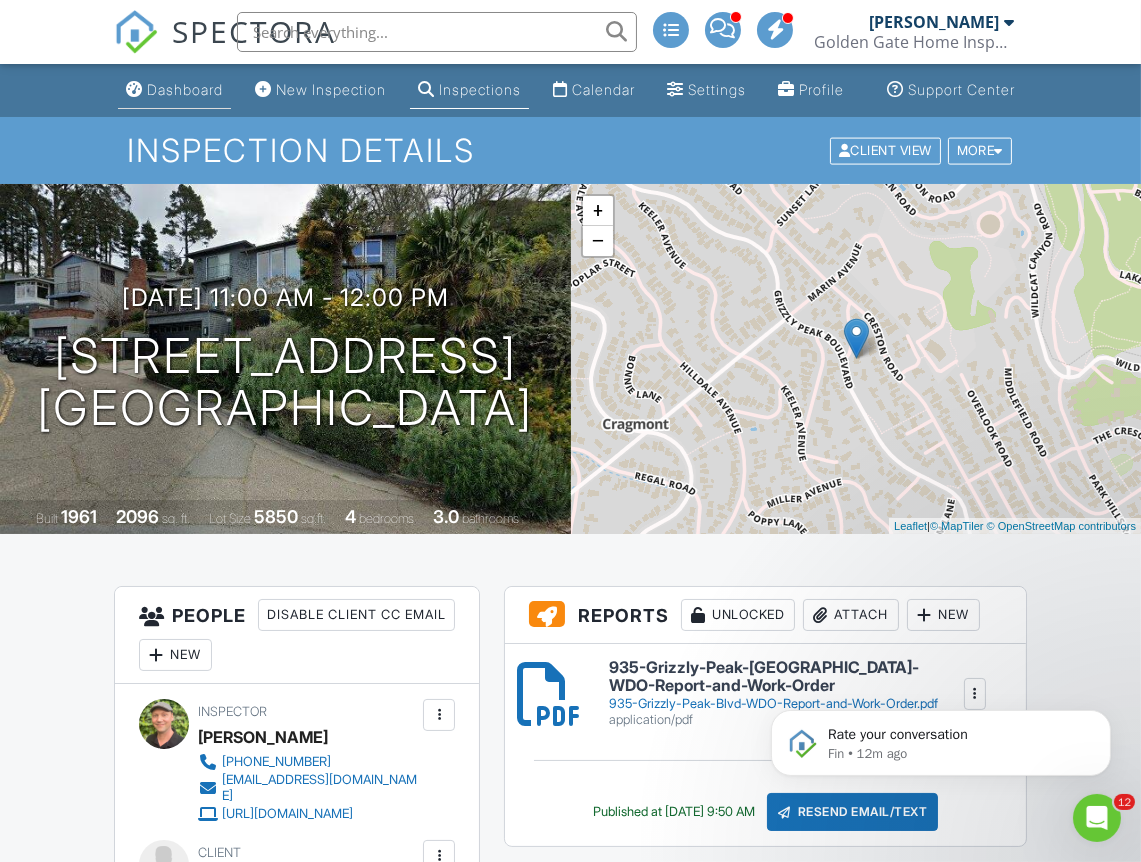 click on "Dashboard" at bounding box center [185, 89] 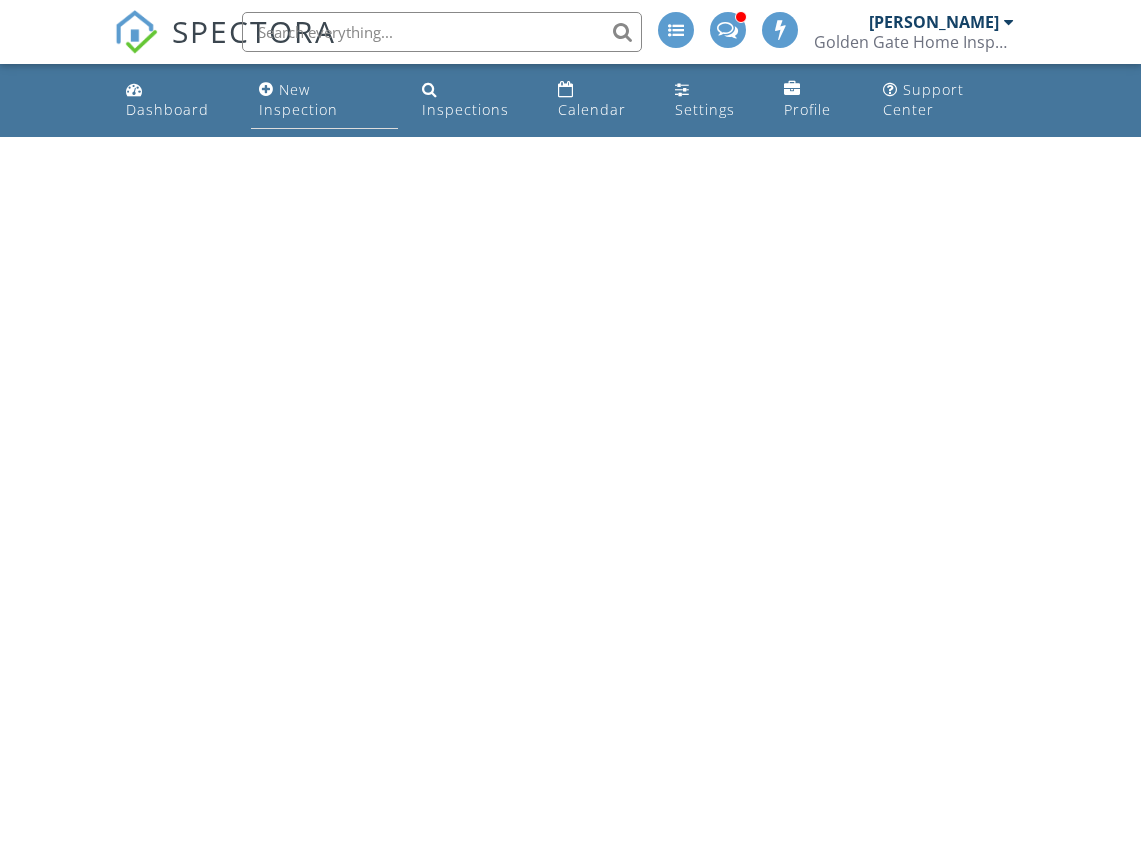 scroll, scrollTop: 0, scrollLeft: 0, axis: both 